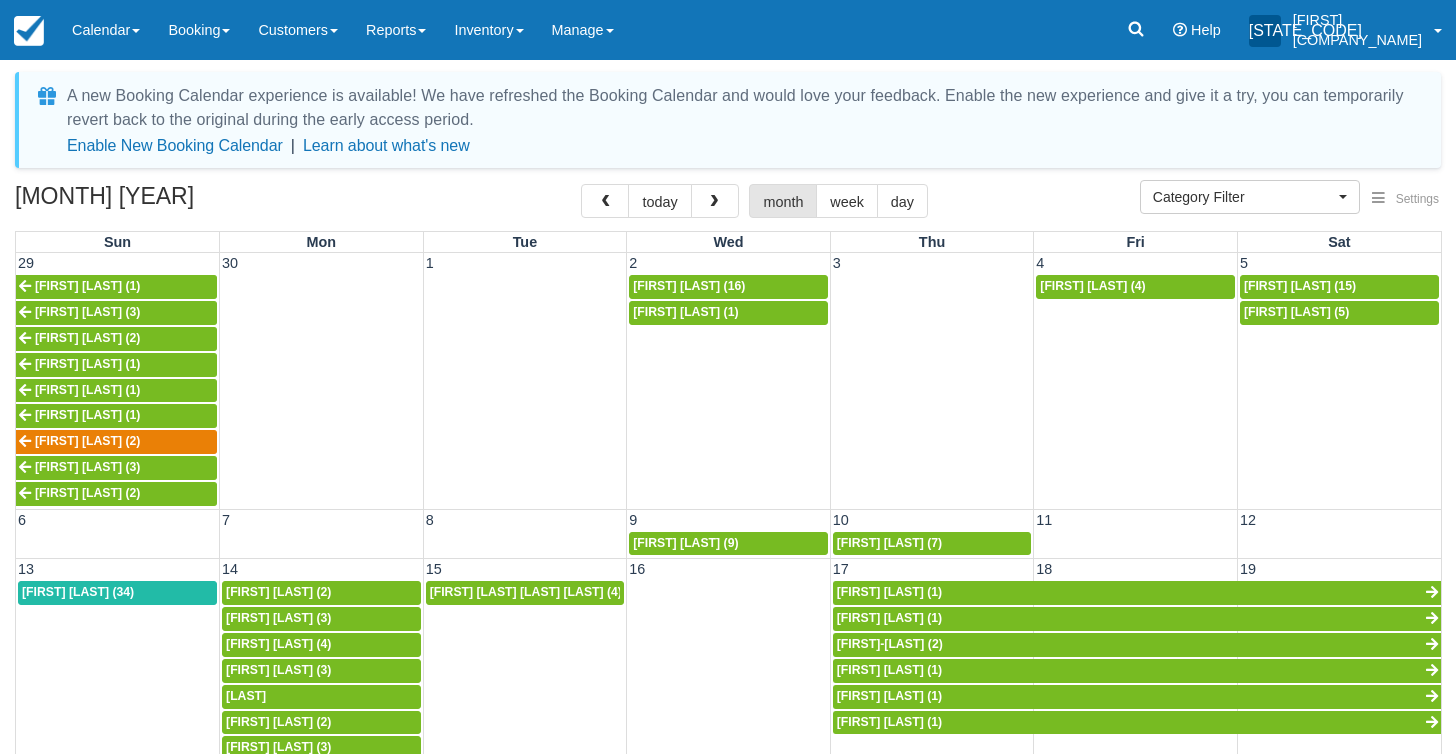 select 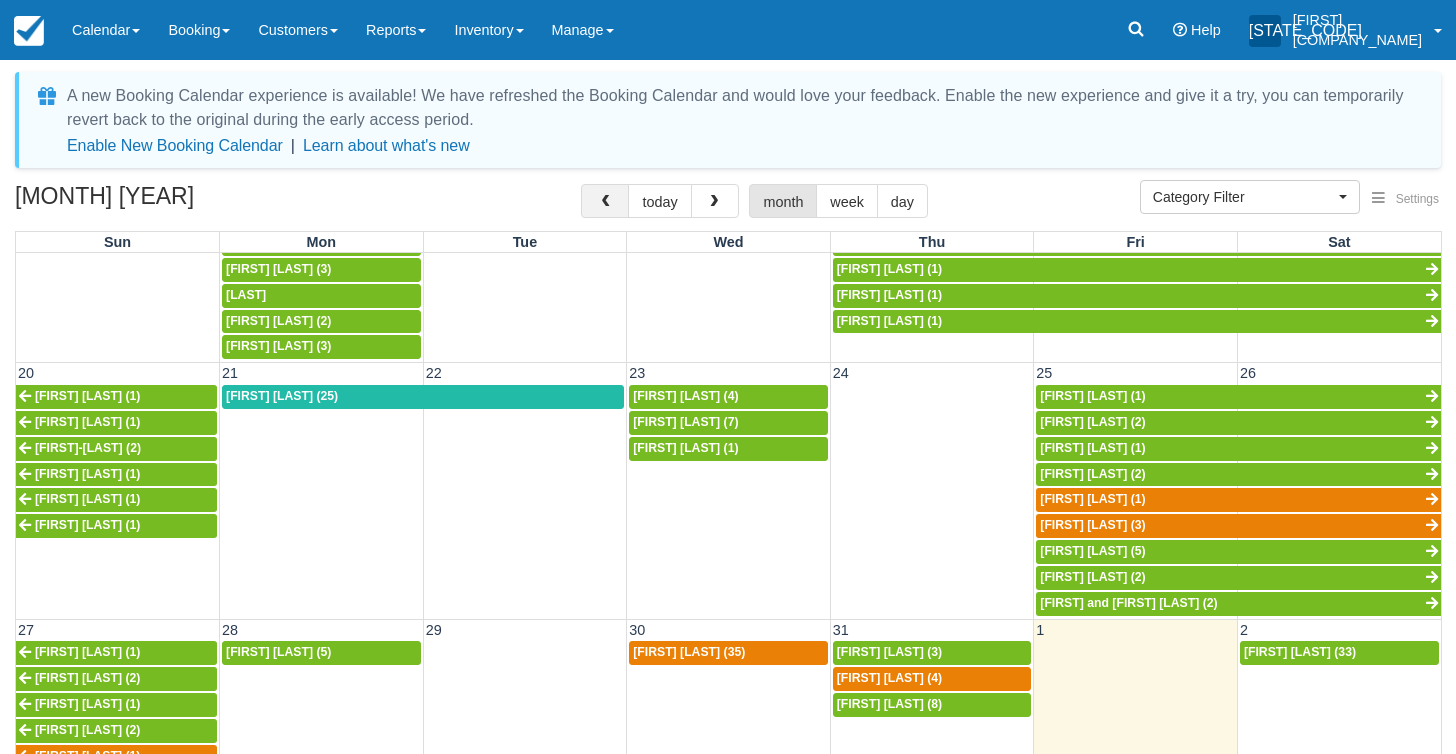 scroll, scrollTop: 400, scrollLeft: 0, axis: vertical 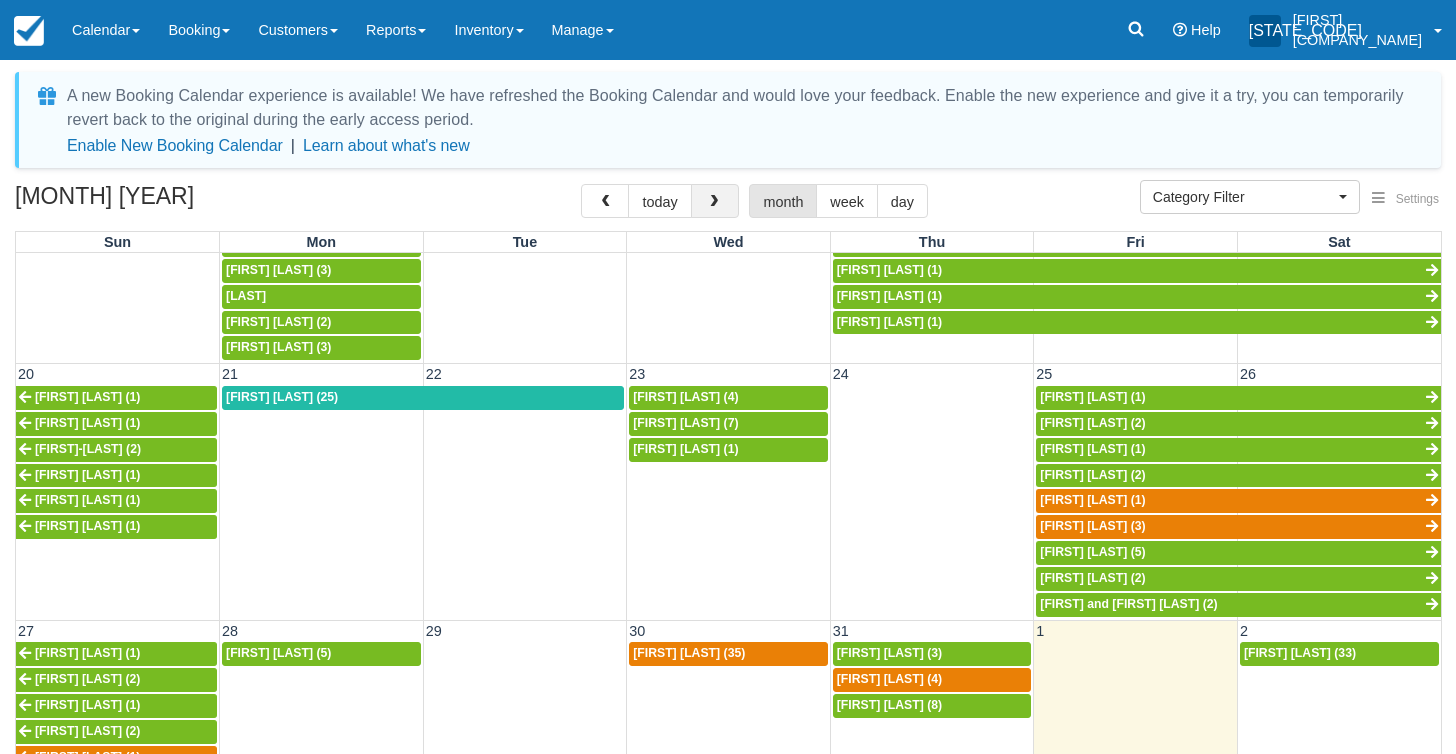 click at bounding box center [715, 201] 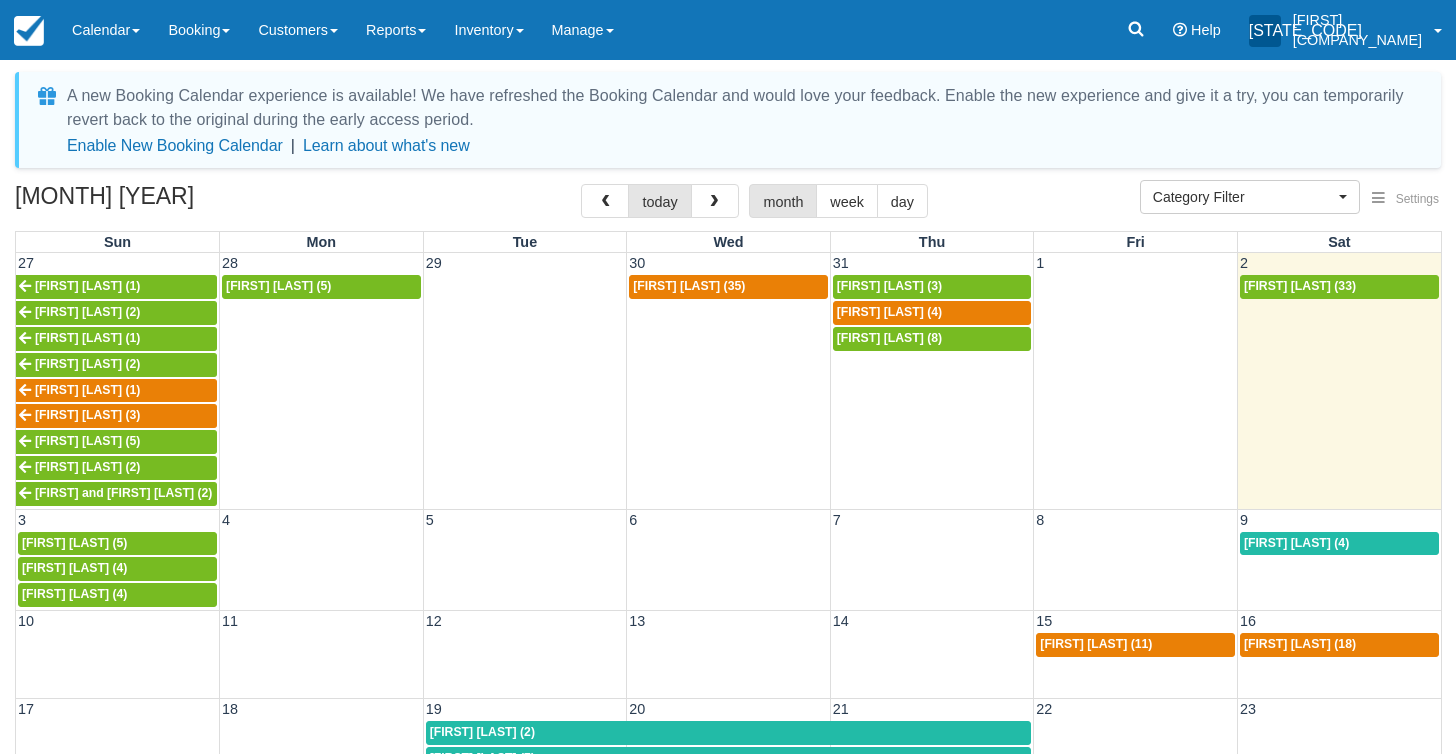 click on "Aram Shepherd (5)" at bounding box center (74, 543) 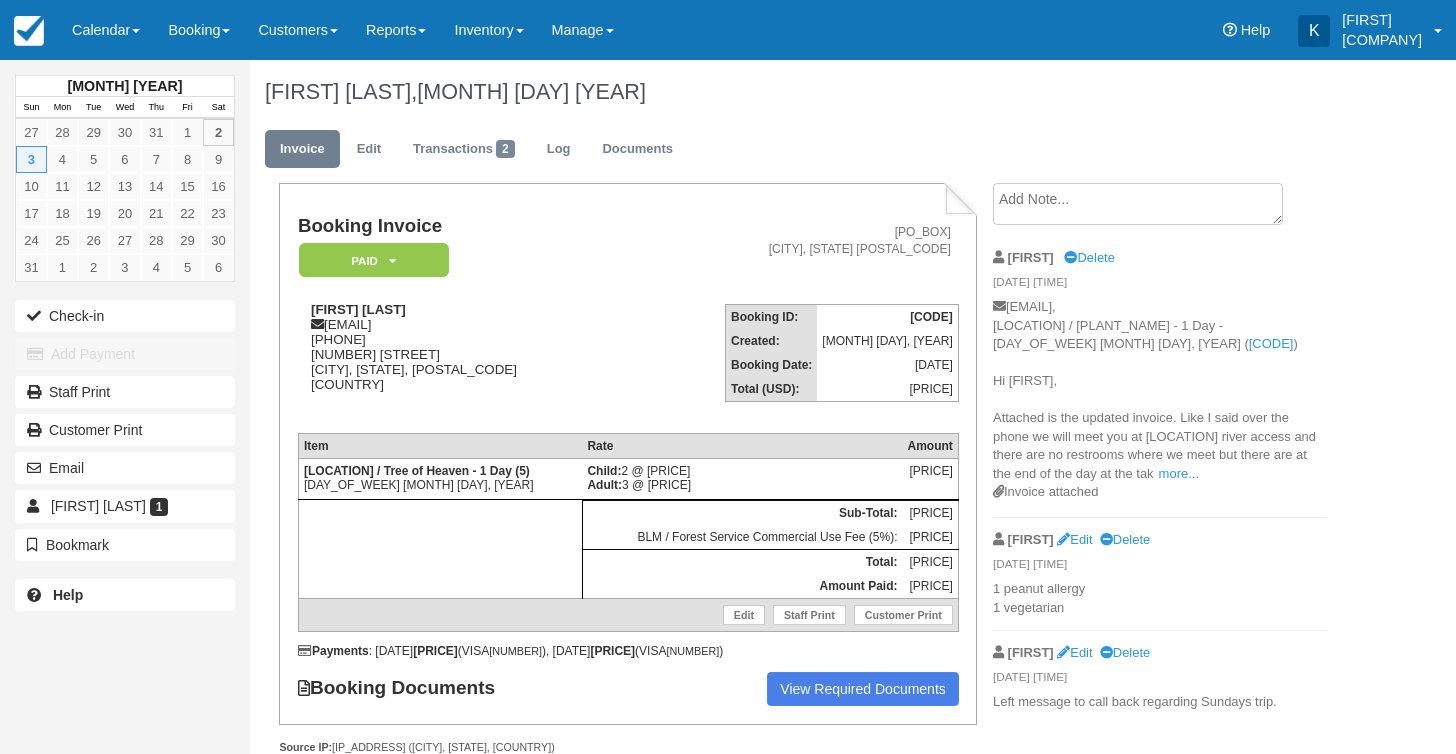 scroll, scrollTop: 0, scrollLeft: 0, axis: both 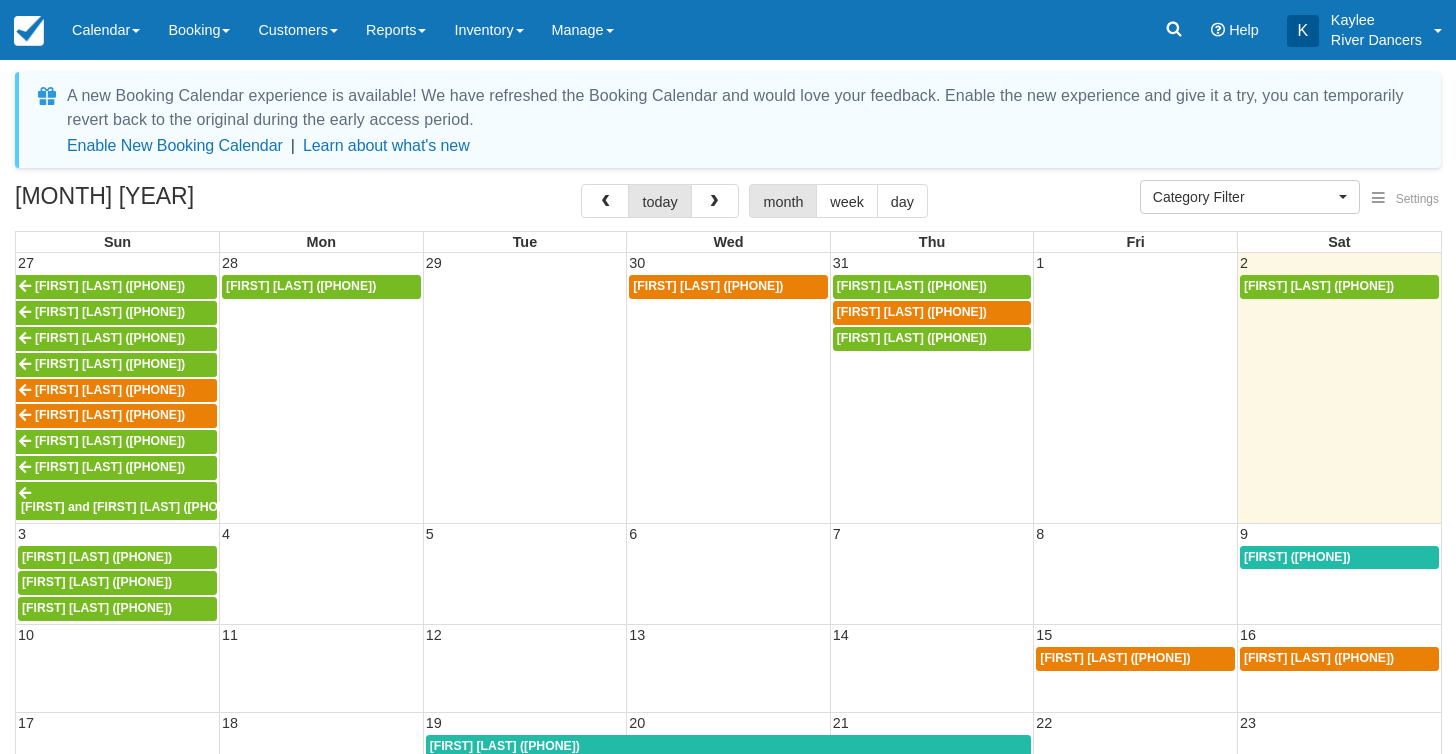 select 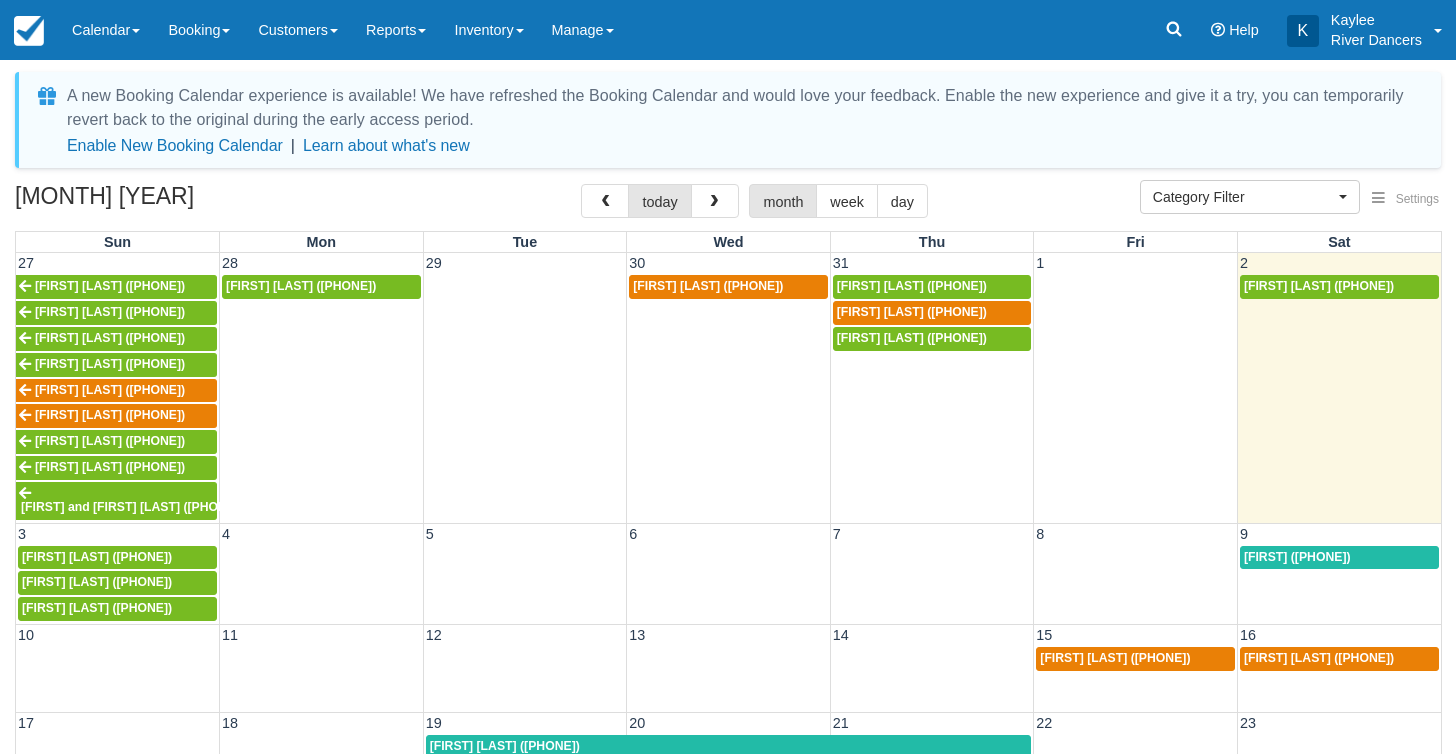 click on "Ayesha Wahedi (4)" at bounding box center (97, 582) 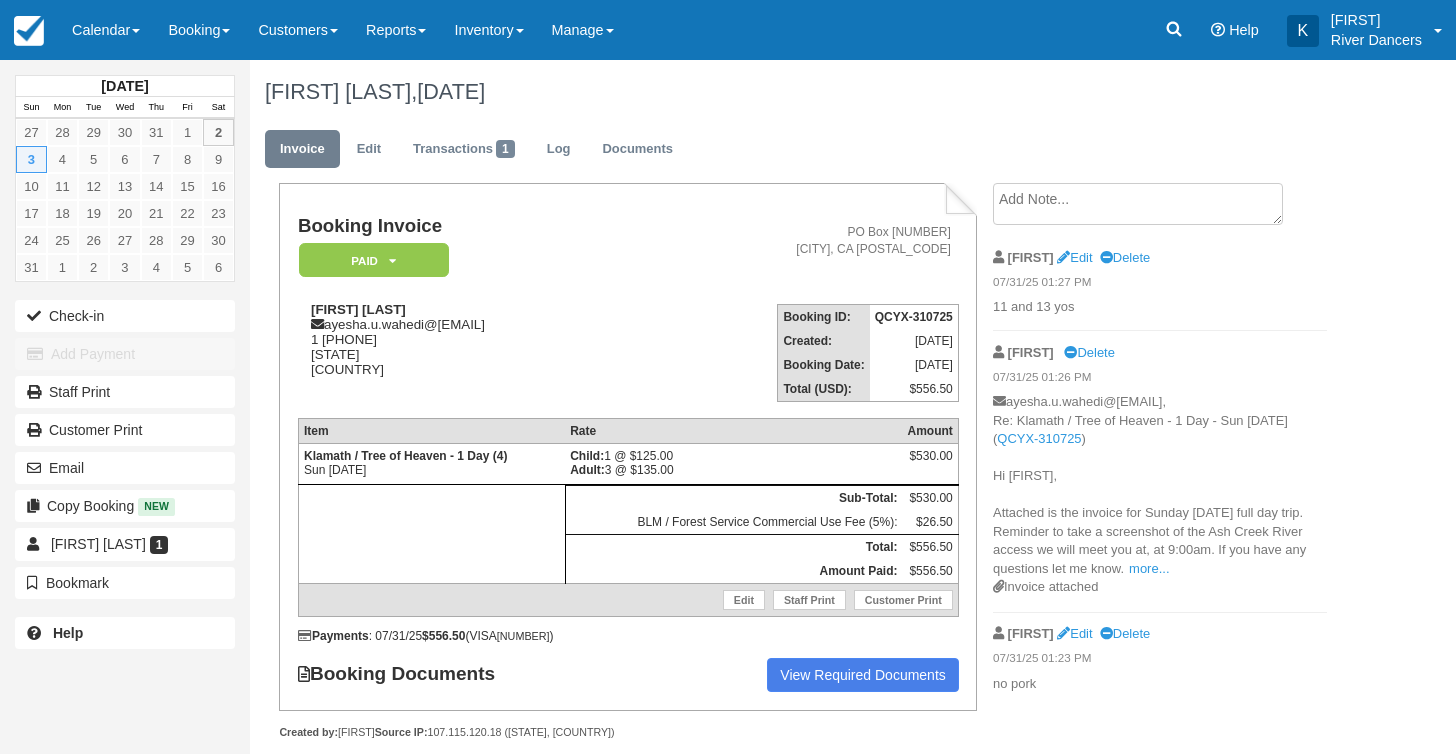 scroll, scrollTop: 0, scrollLeft: 0, axis: both 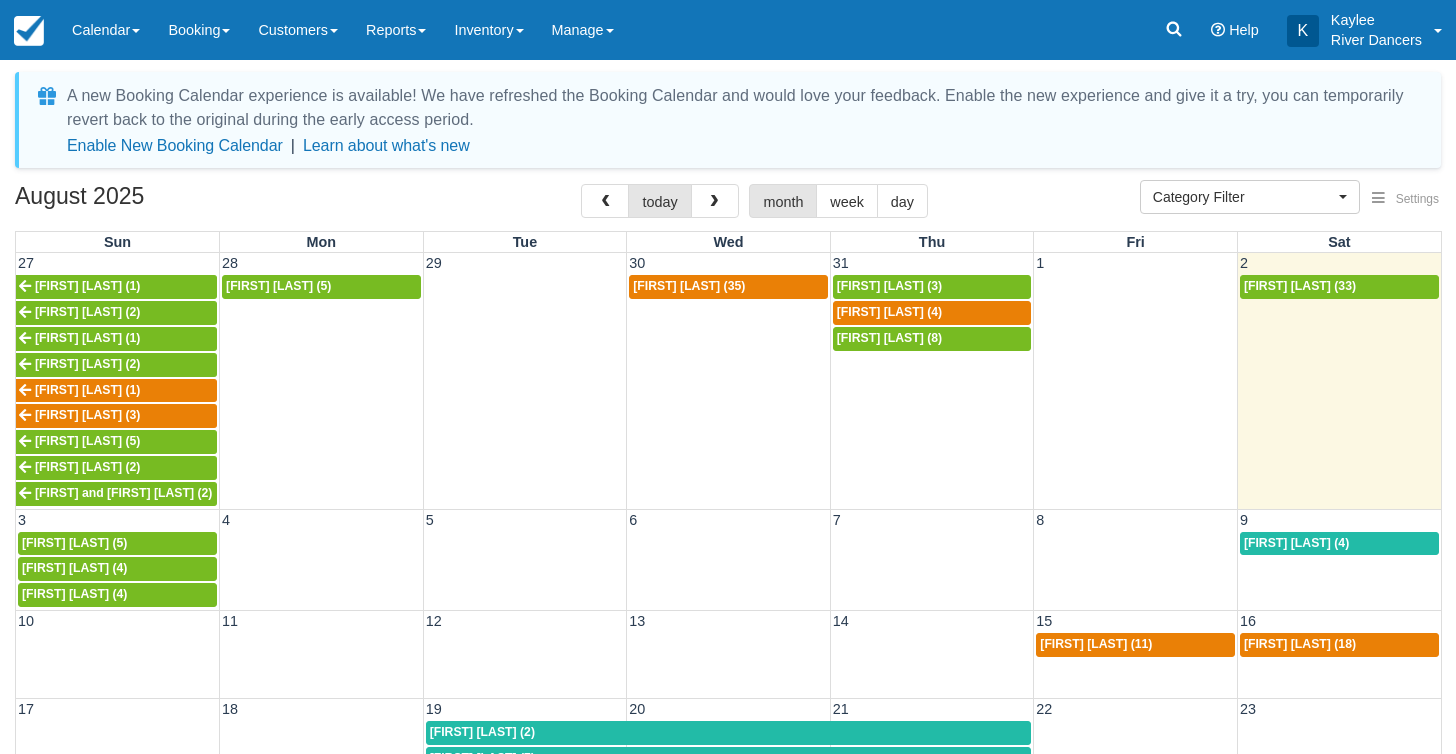 select 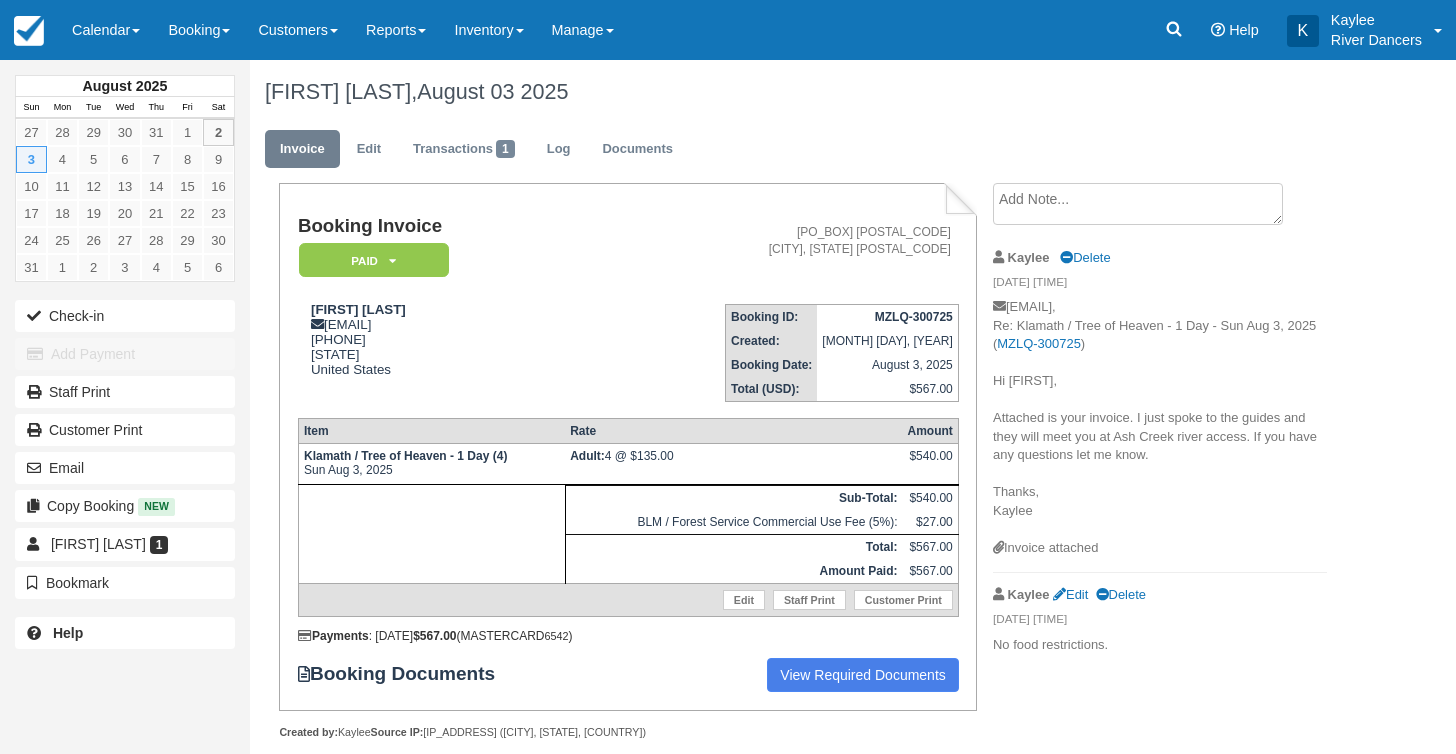 scroll, scrollTop: 0, scrollLeft: 0, axis: both 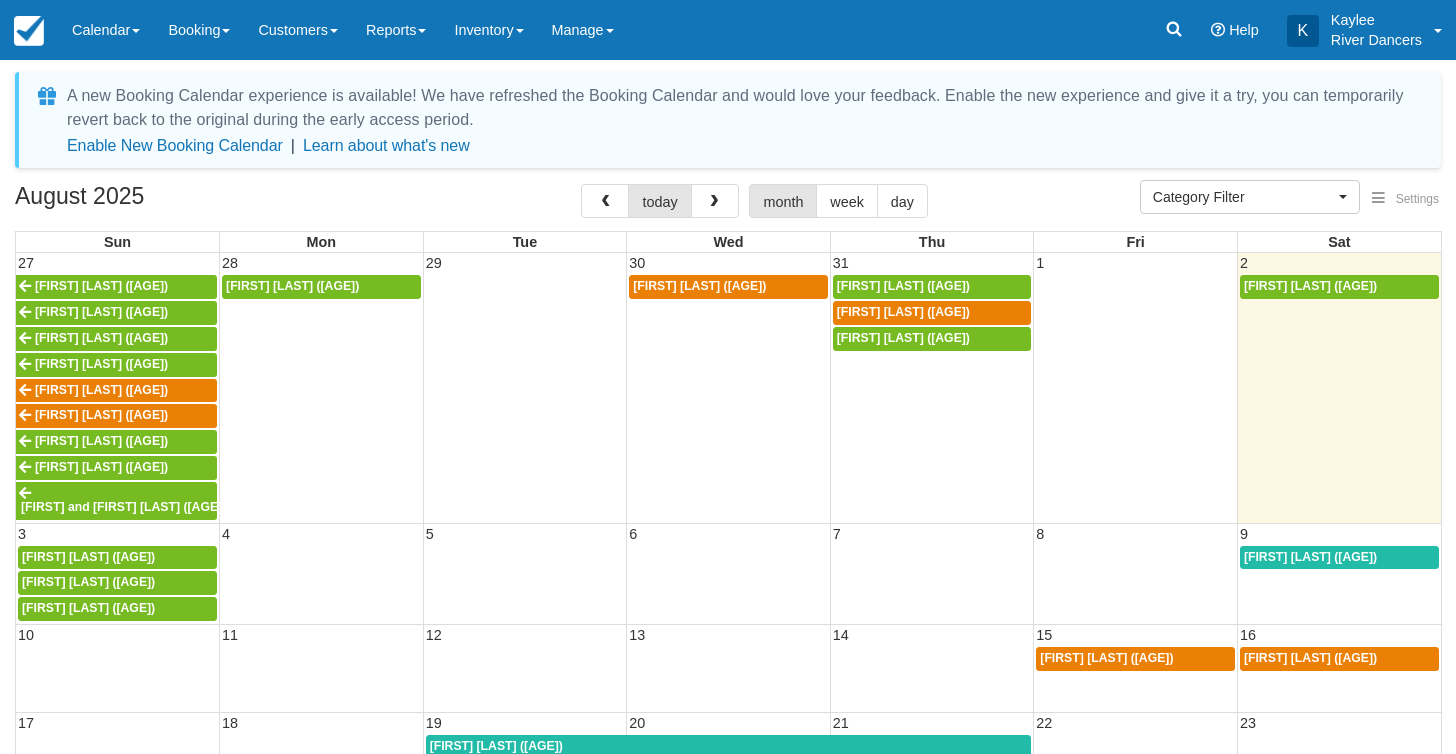 select 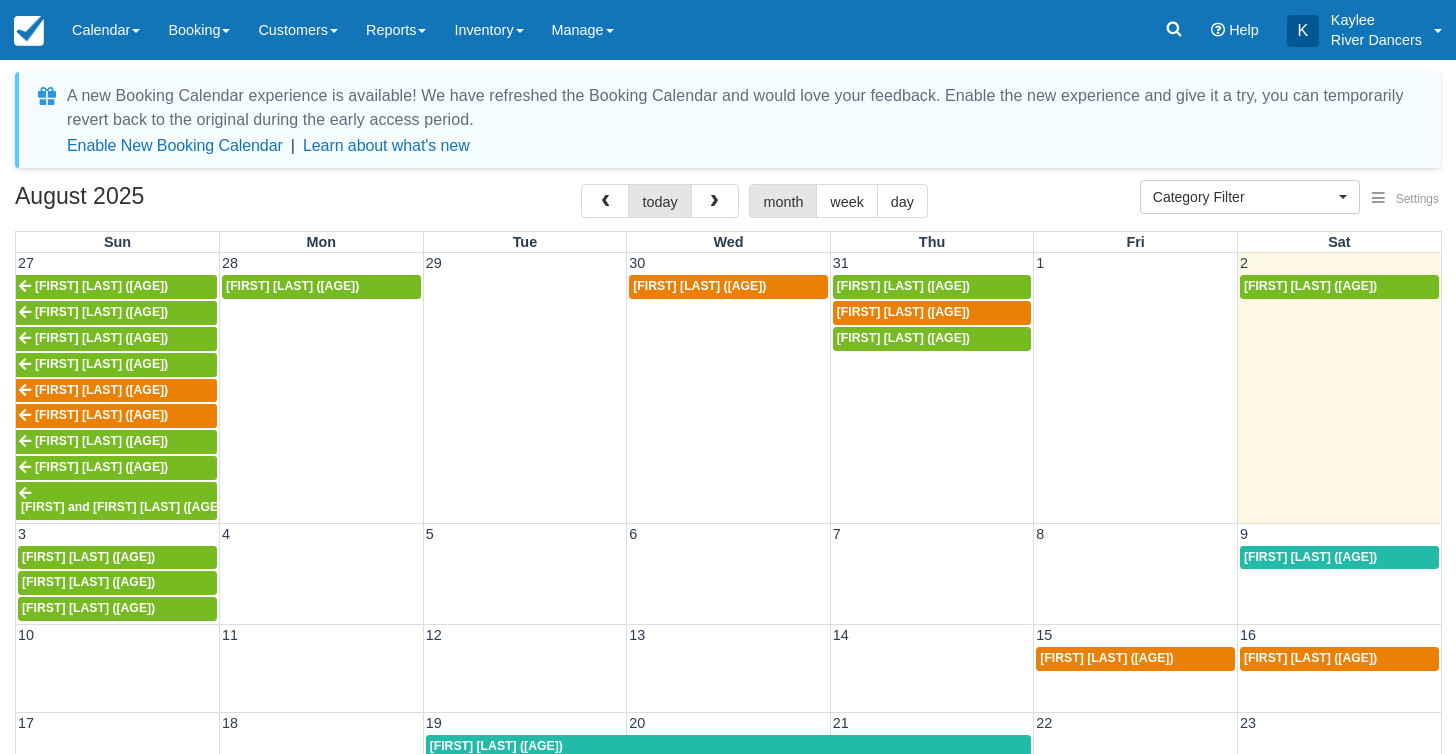drag, startPoint x: 143, startPoint y: 382, endPoint x: 257, endPoint y: 270, distance: 159.8124 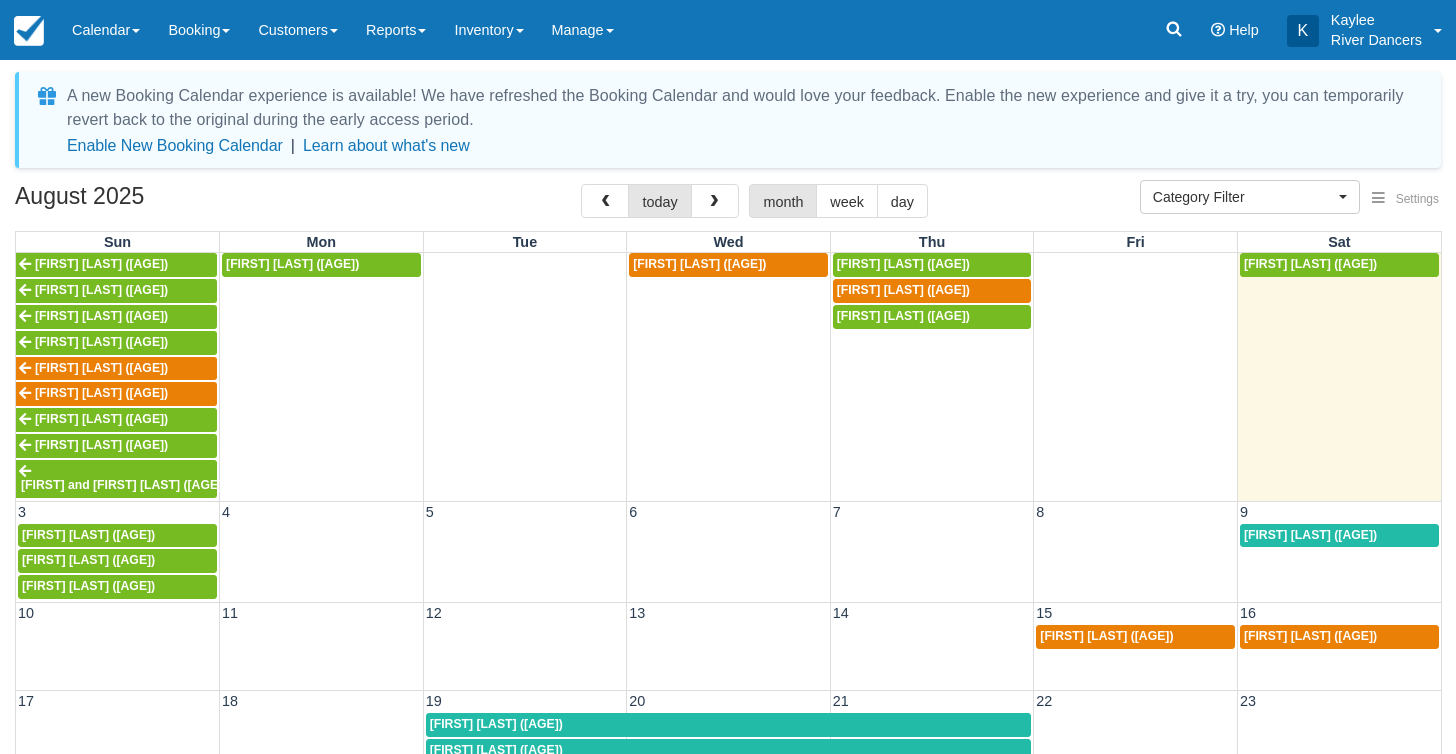 scroll, scrollTop: 20, scrollLeft: 0, axis: vertical 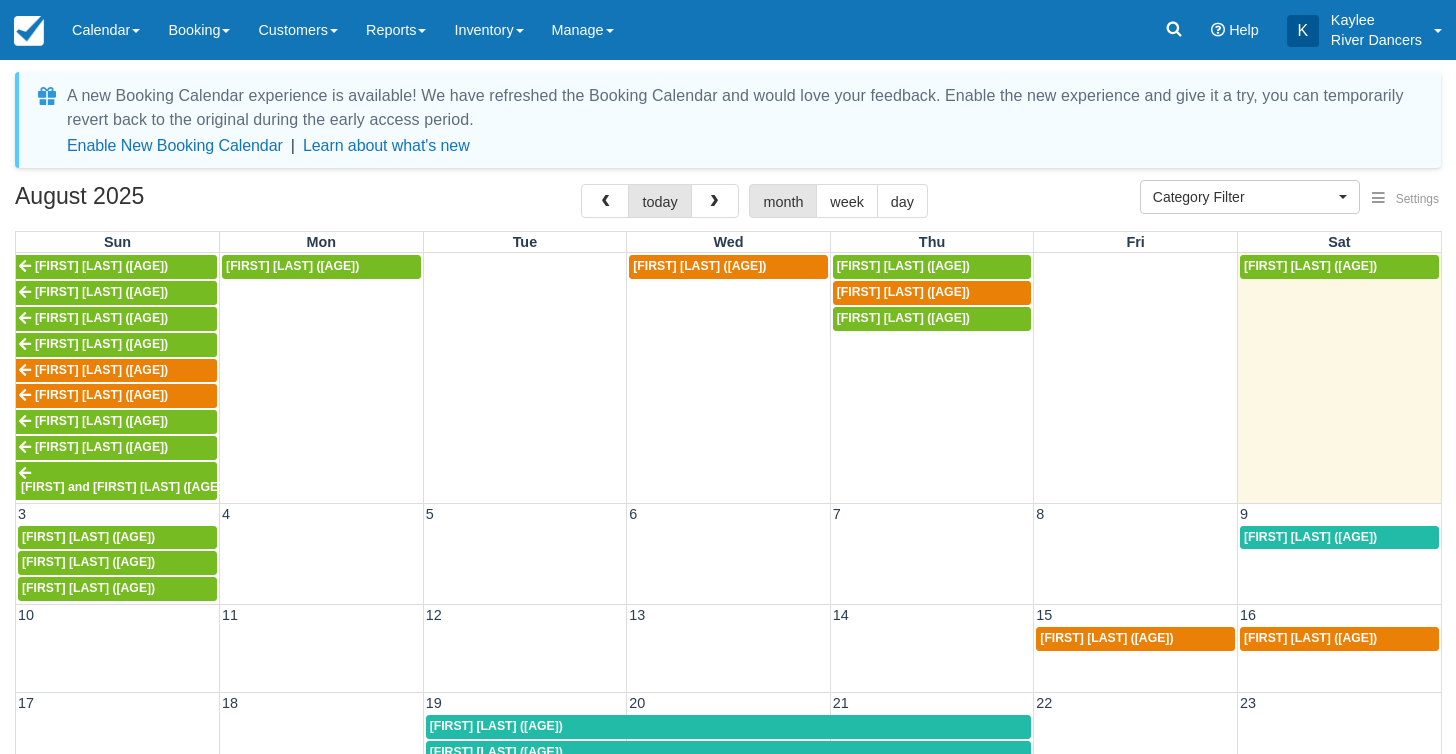click on "Aram Shepherd (5)" at bounding box center [88, 537] 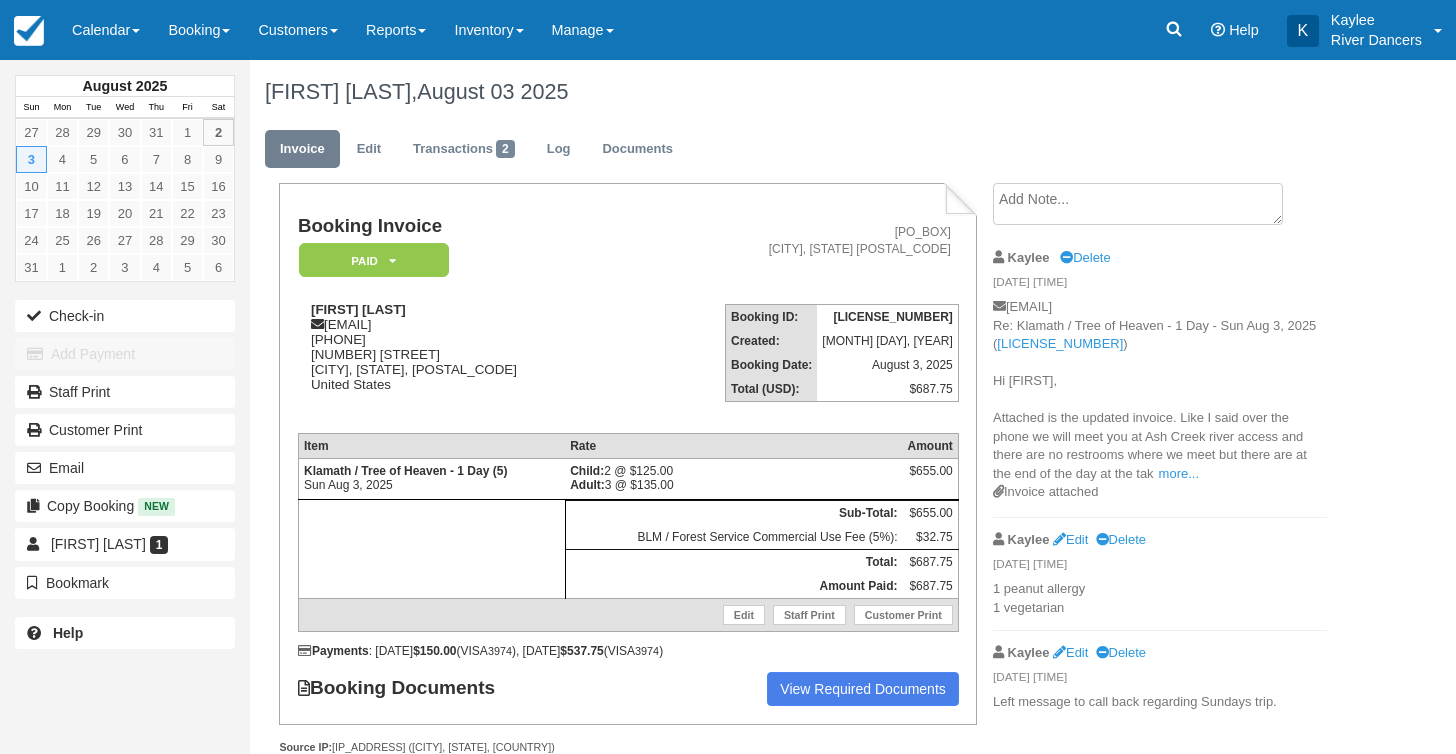 scroll, scrollTop: 0, scrollLeft: 0, axis: both 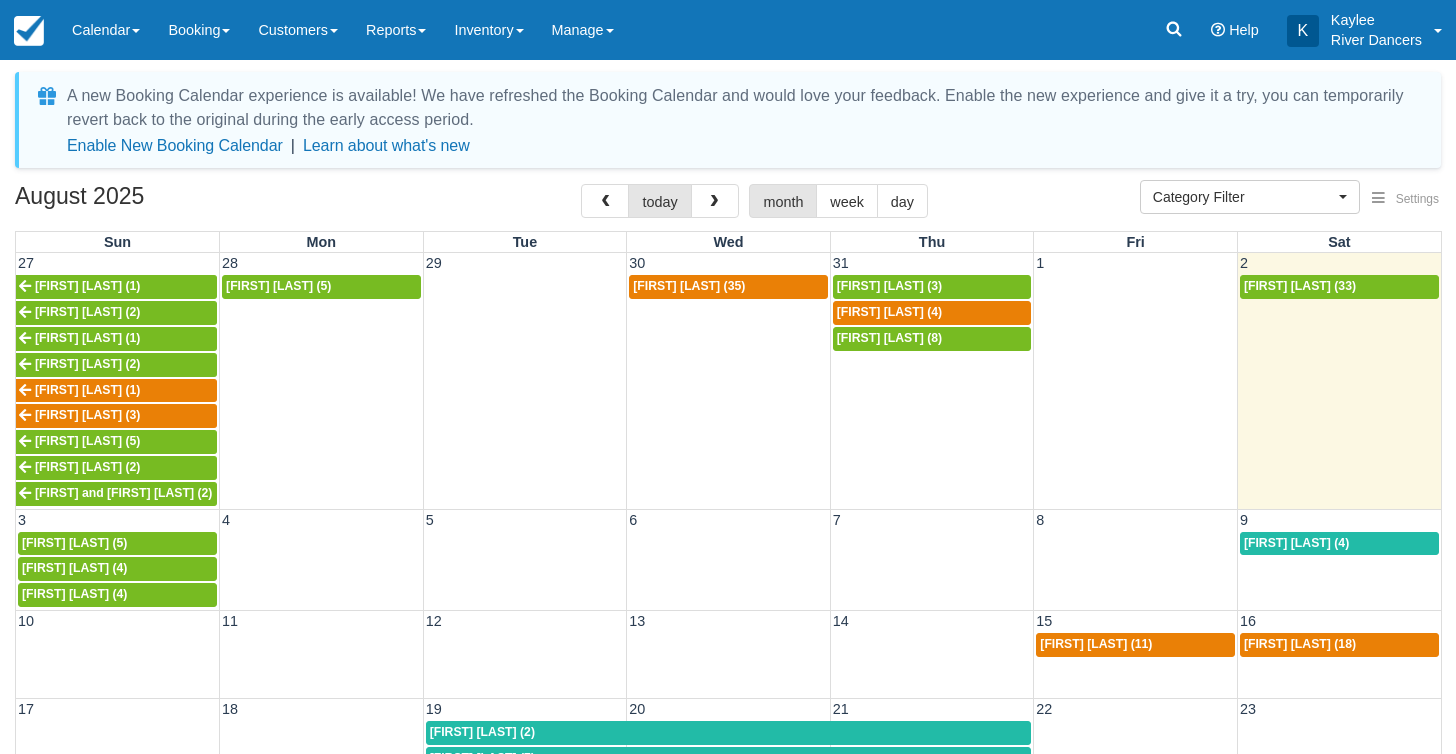 select 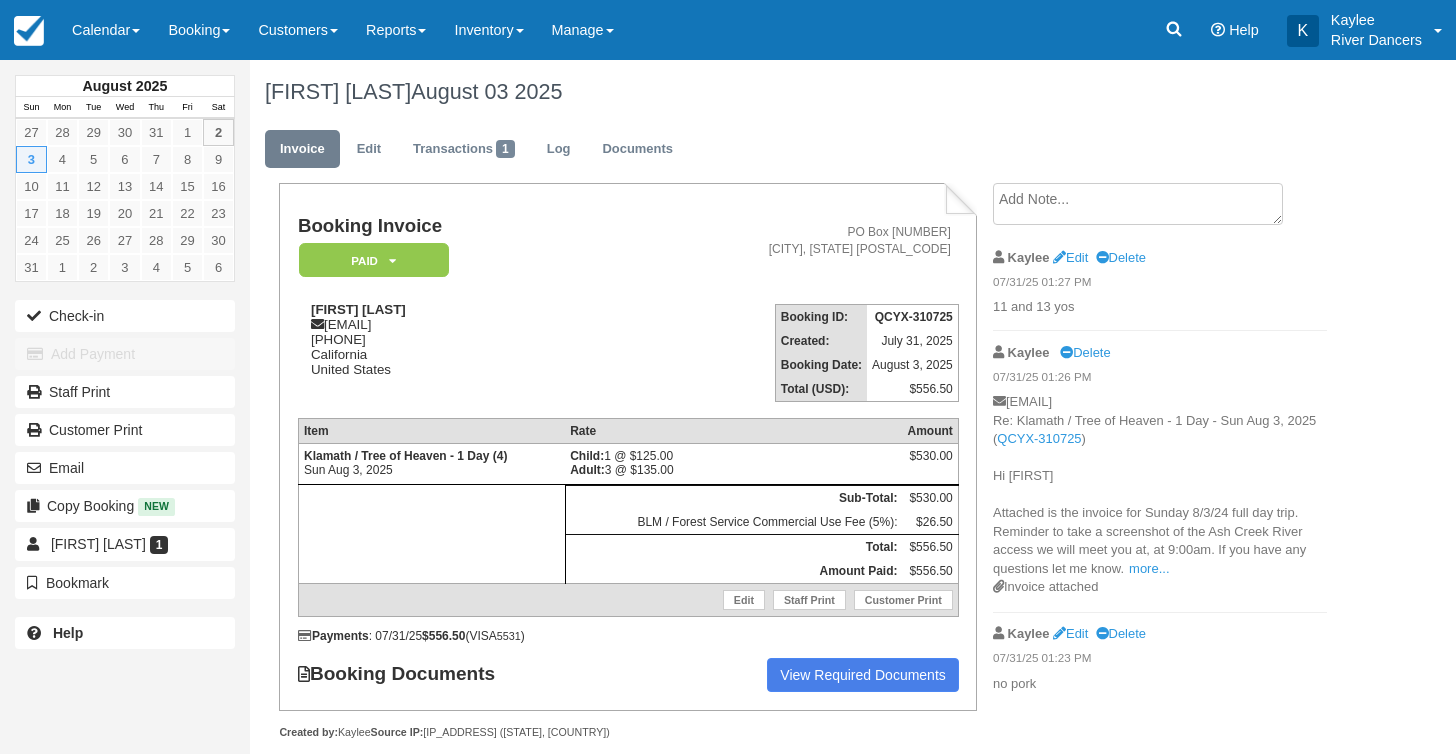 scroll, scrollTop: 0, scrollLeft: 0, axis: both 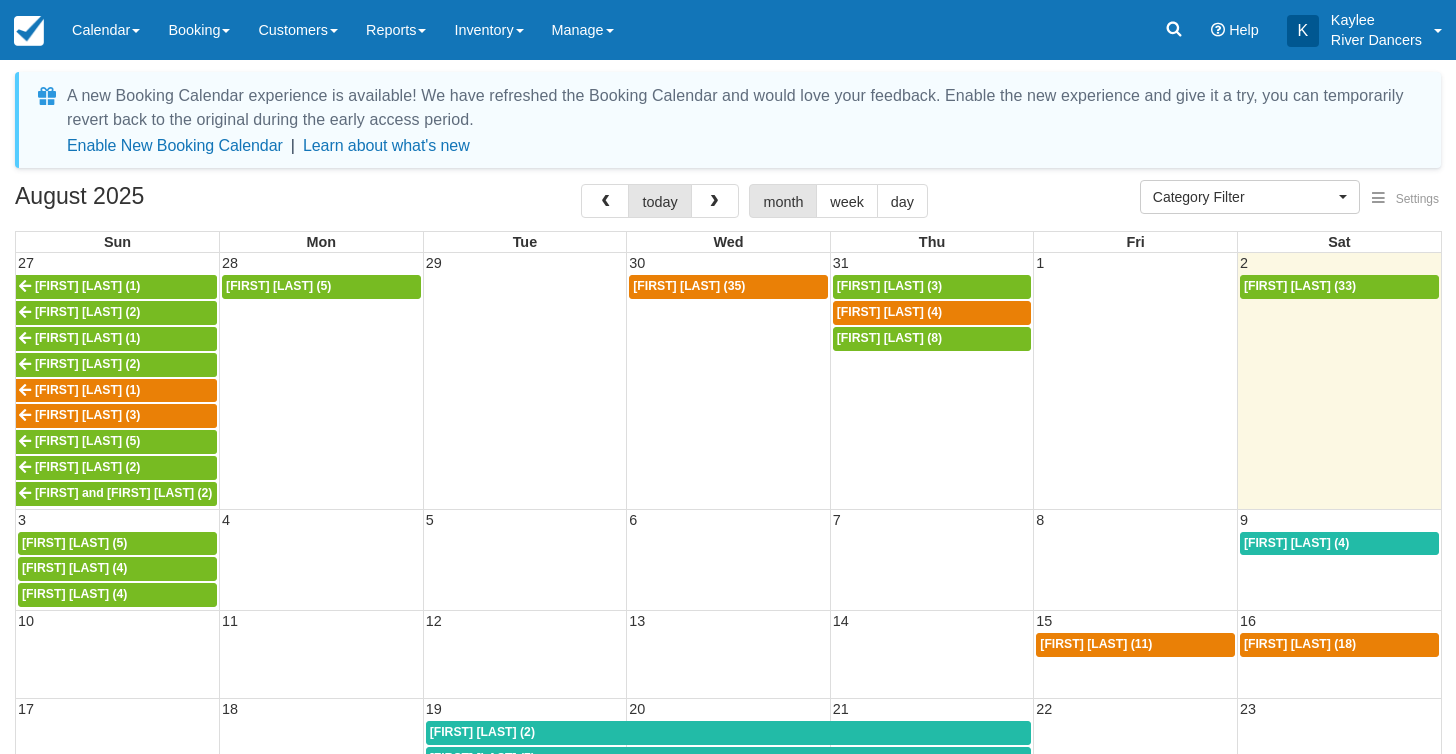 select 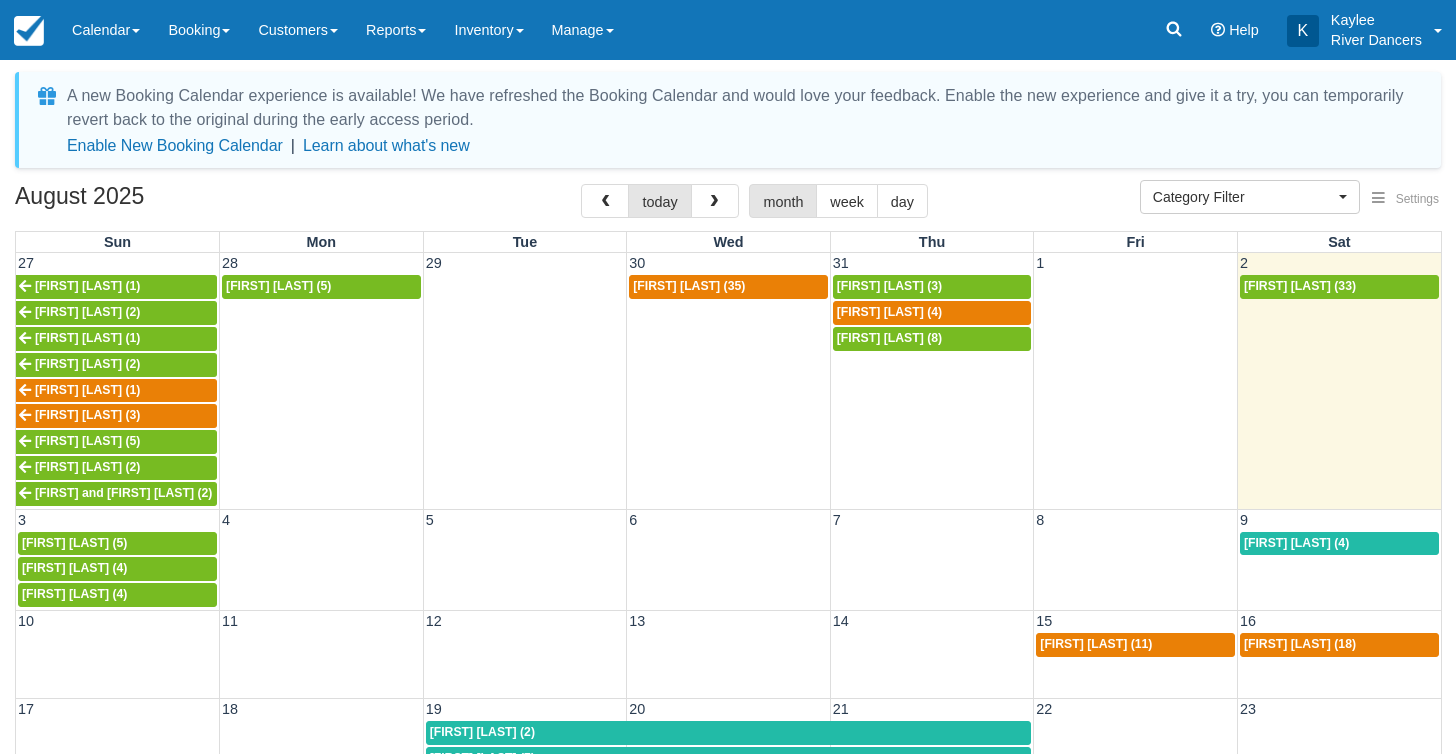 click on "[FIRST] [LAST] (4)" at bounding box center [74, 594] 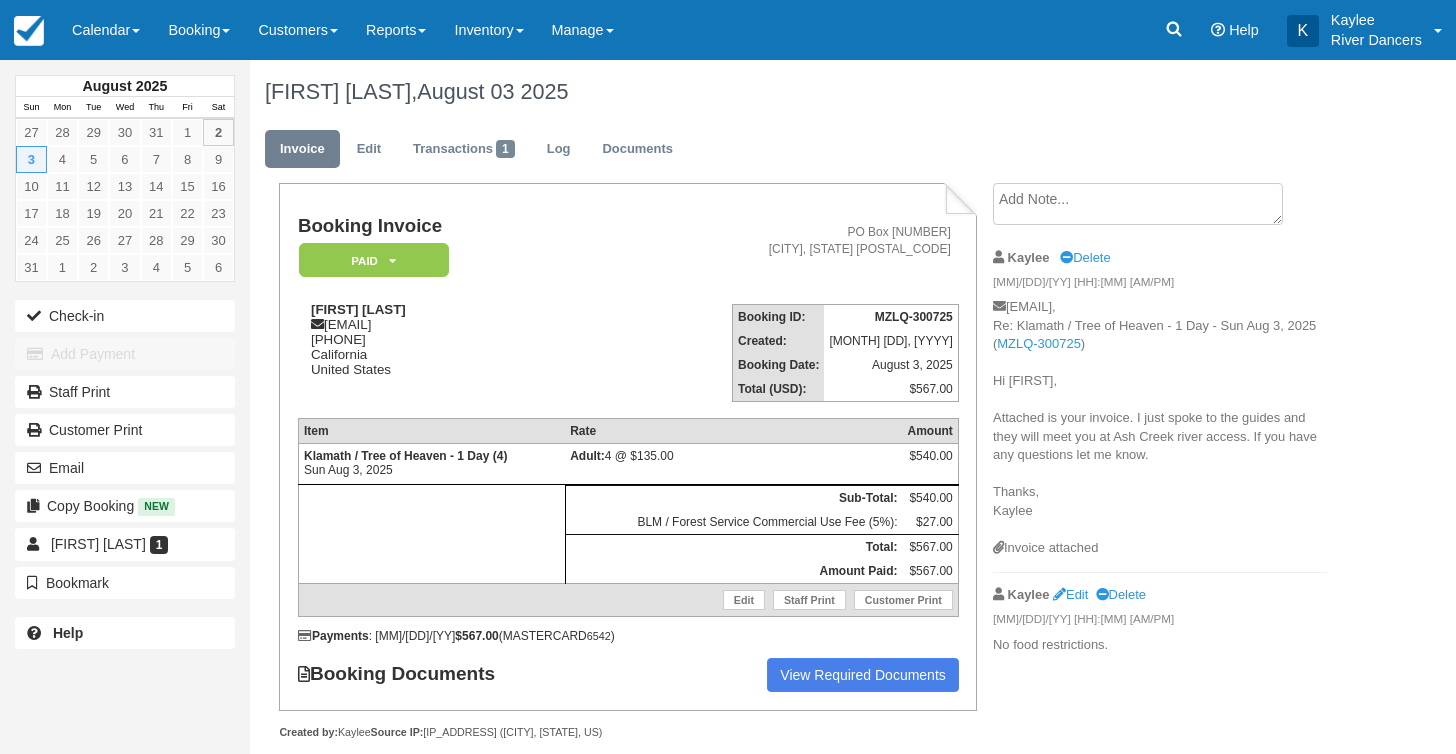 scroll, scrollTop: 0, scrollLeft: 0, axis: both 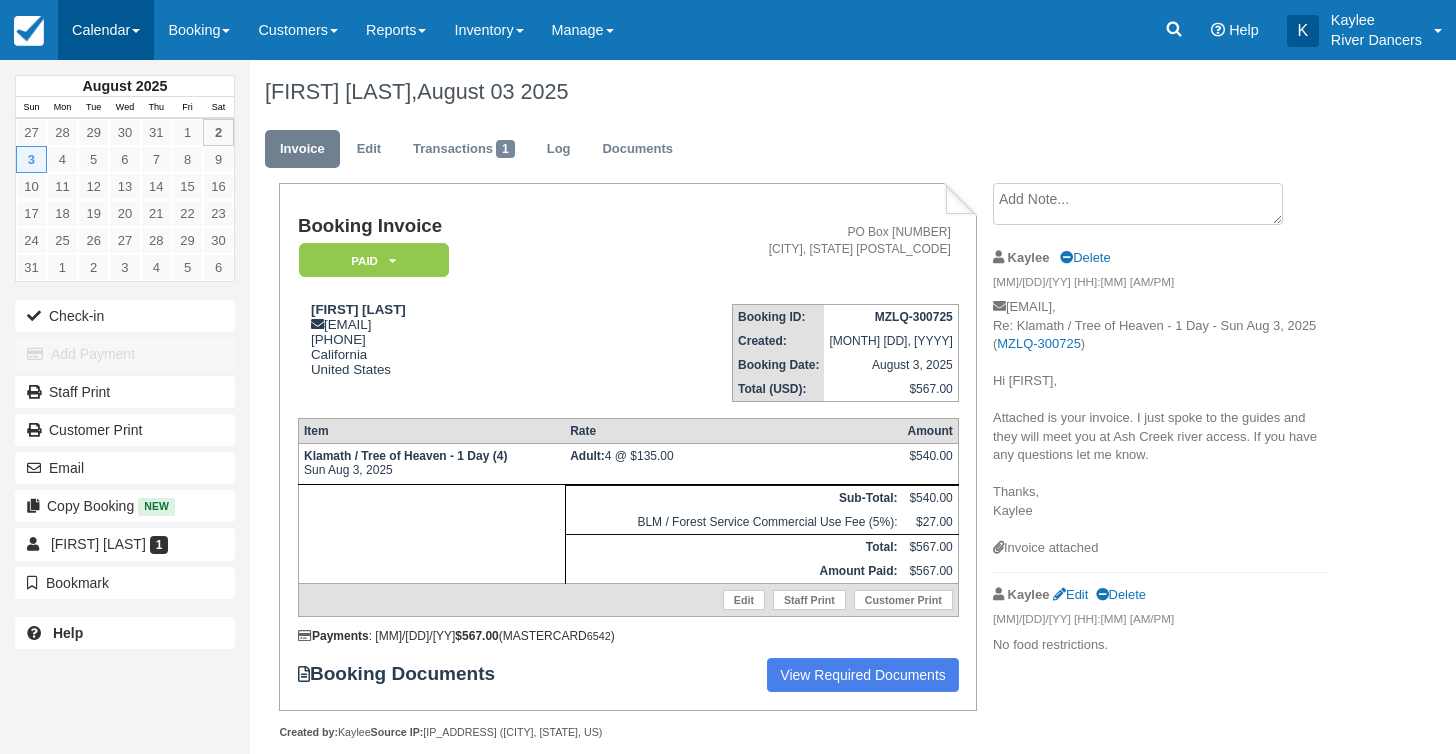 click on "Calendar" at bounding box center (106, 30) 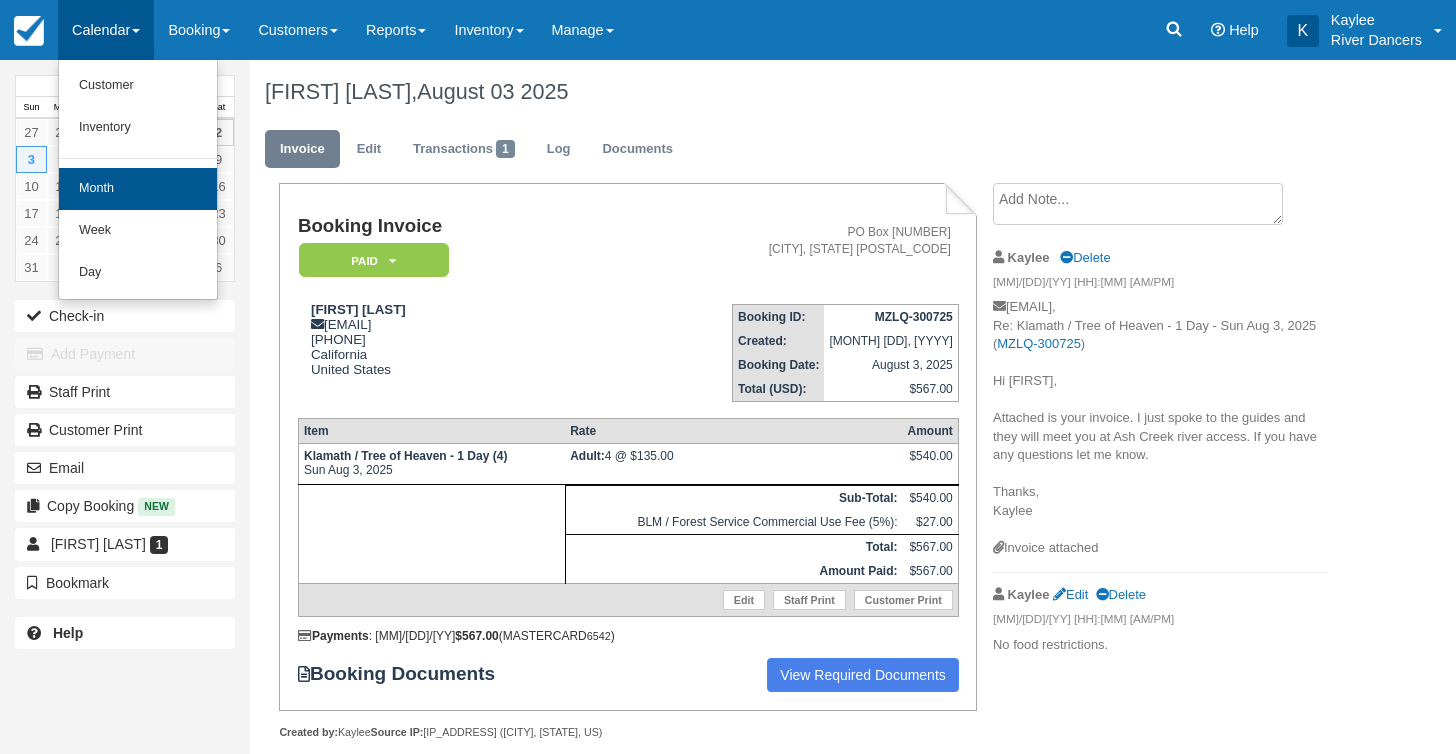 click on "Month" at bounding box center (138, 189) 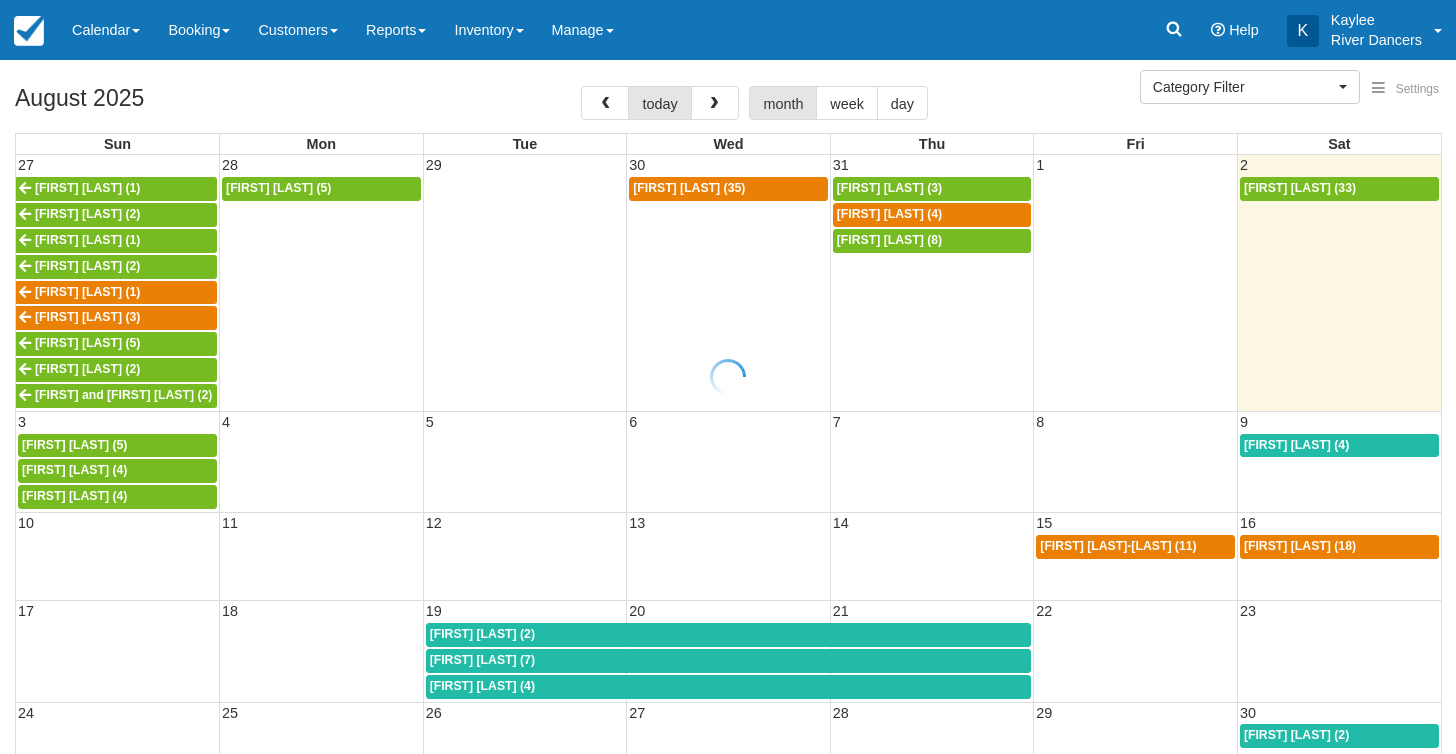 select 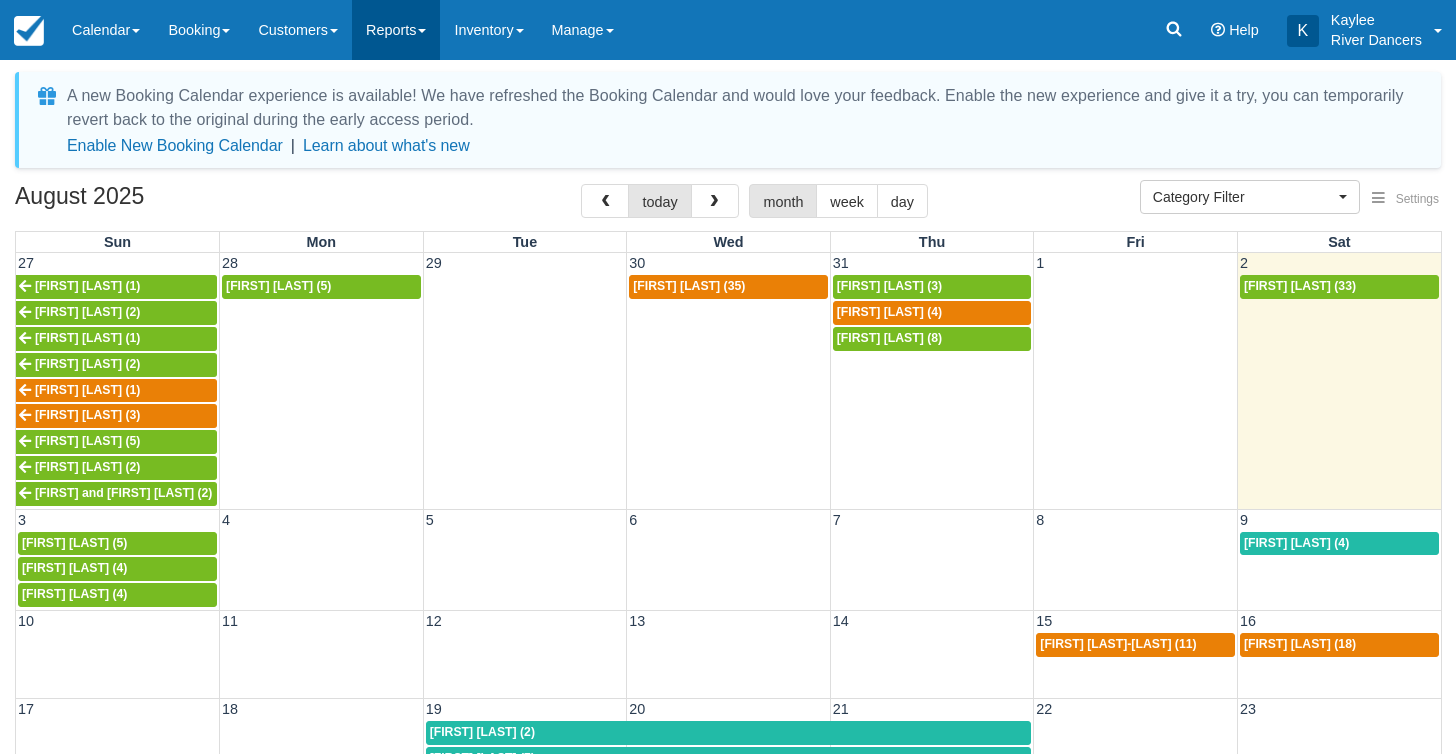 click on "Reports" at bounding box center [396, 30] 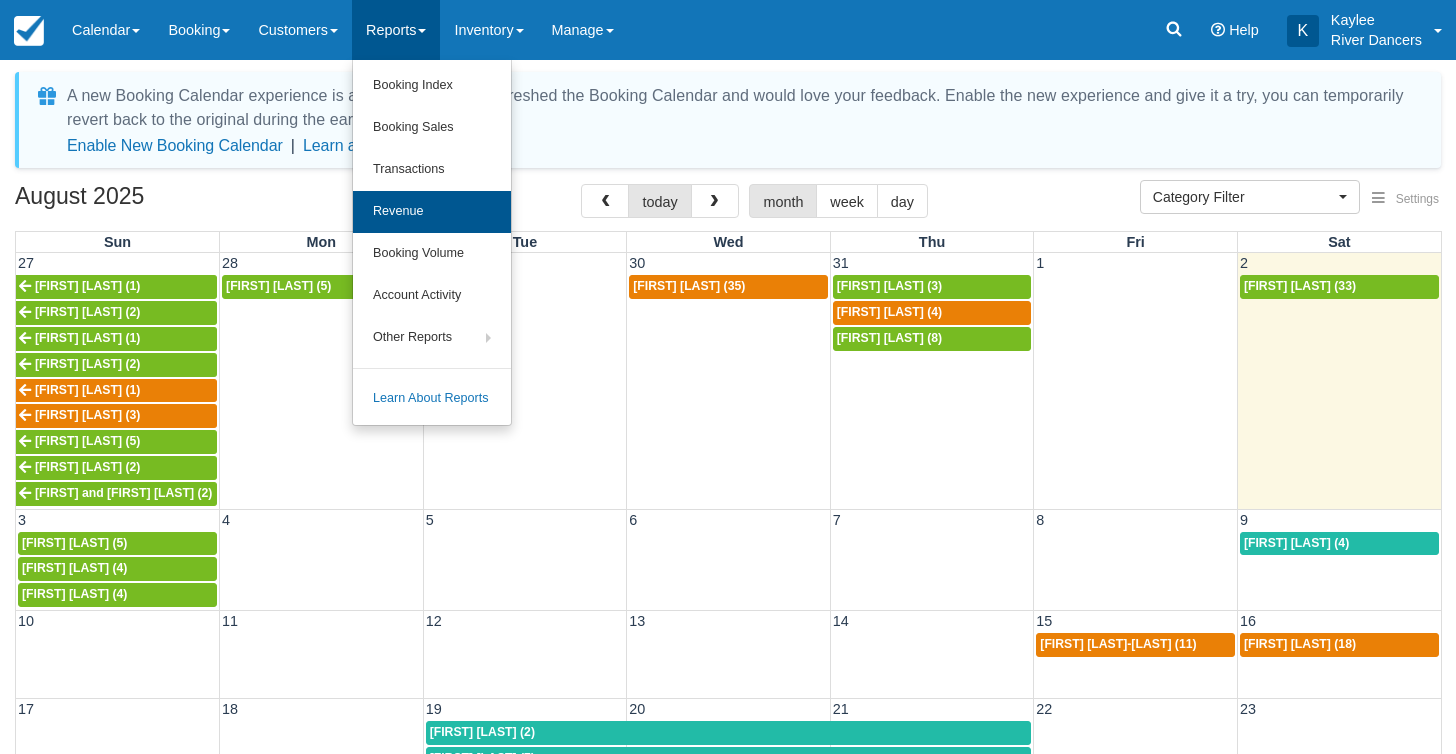 click on "Revenue" at bounding box center (432, 212) 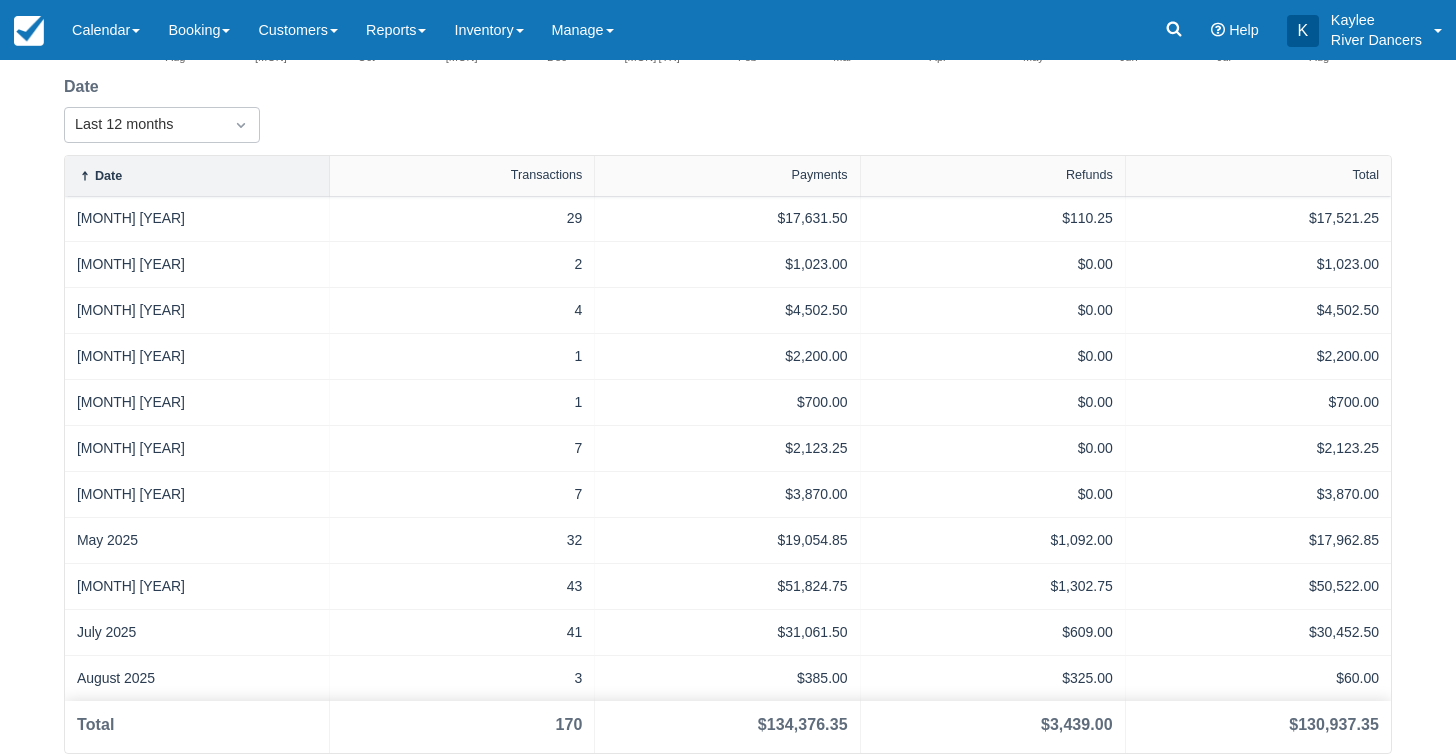 scroll, scrollTop: 408, scrollLeft: 0, axis: vertical 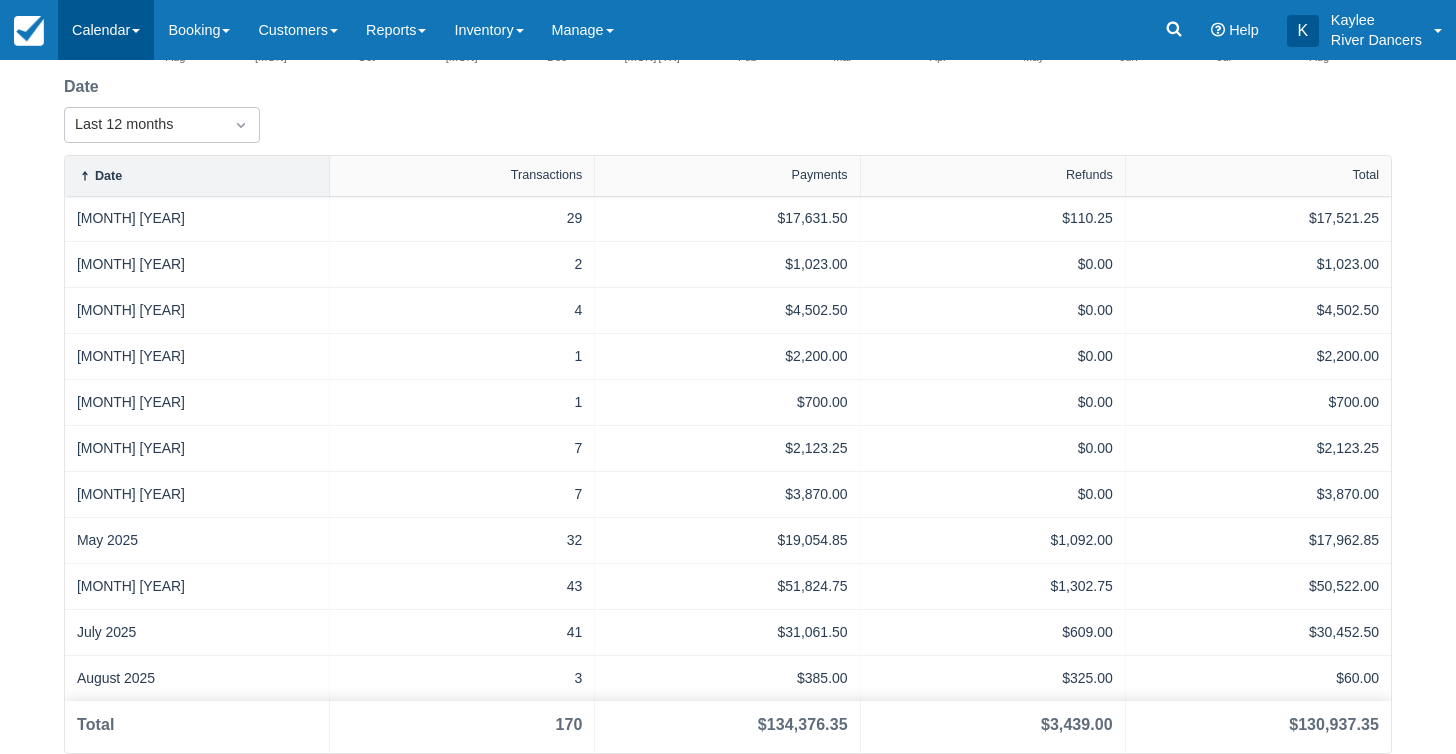 click on "Calendar" at bounding box center [106, 30] 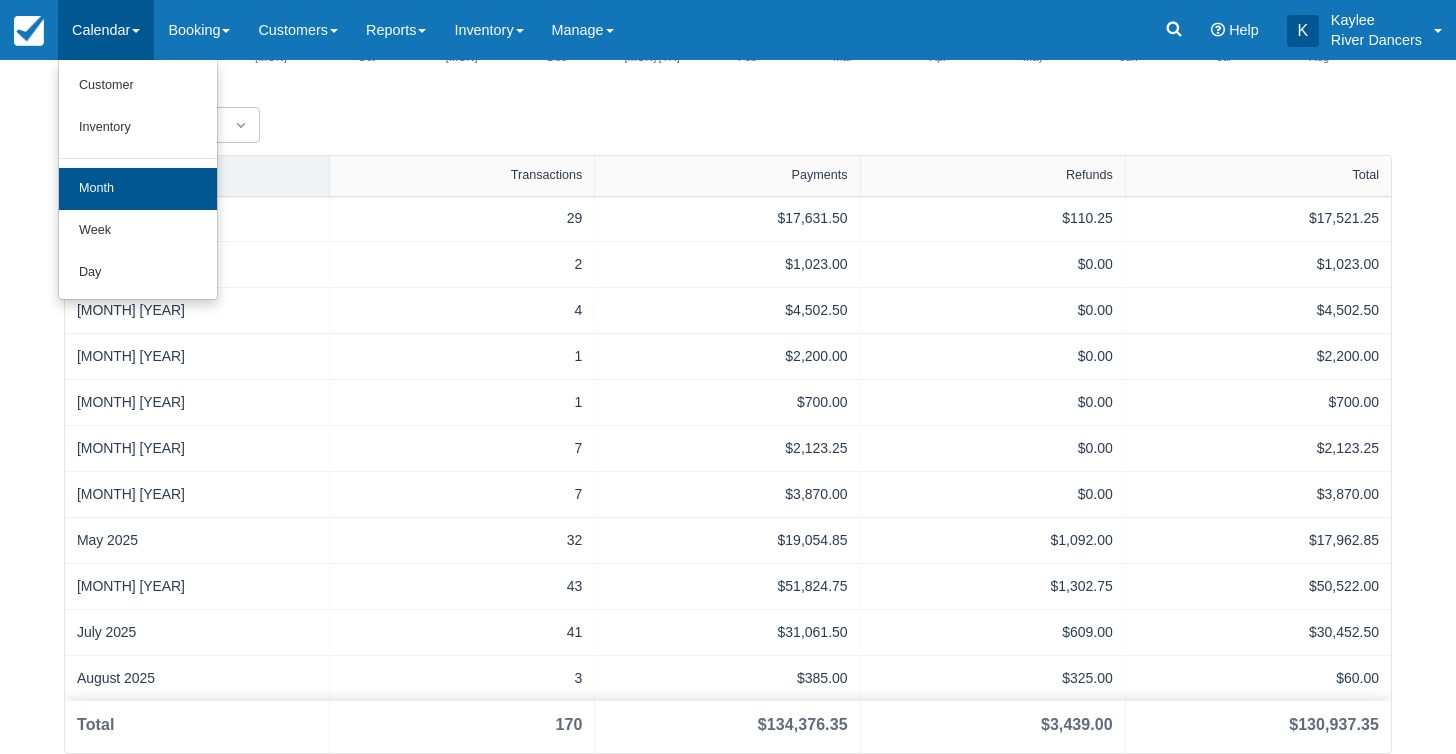 click on "Month" at bounding box center (138, 189) 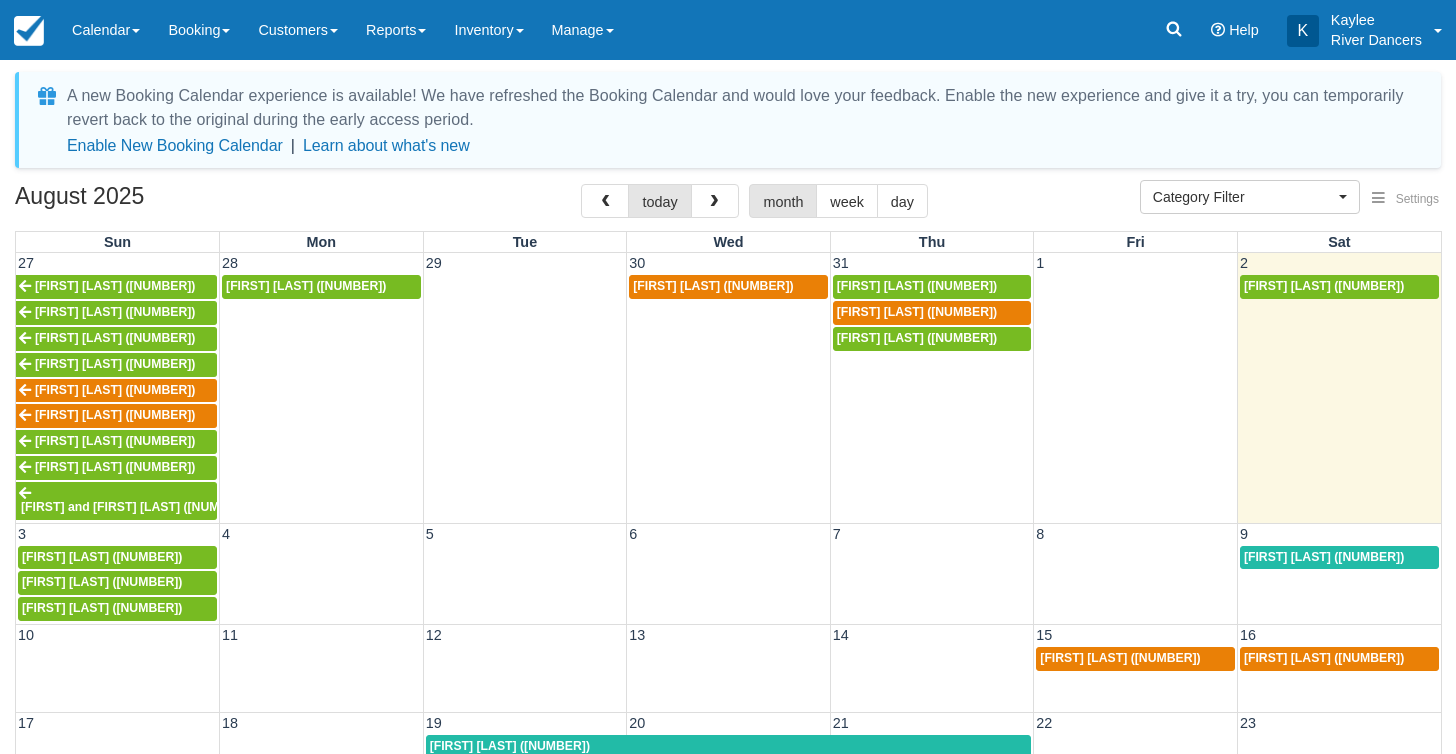select 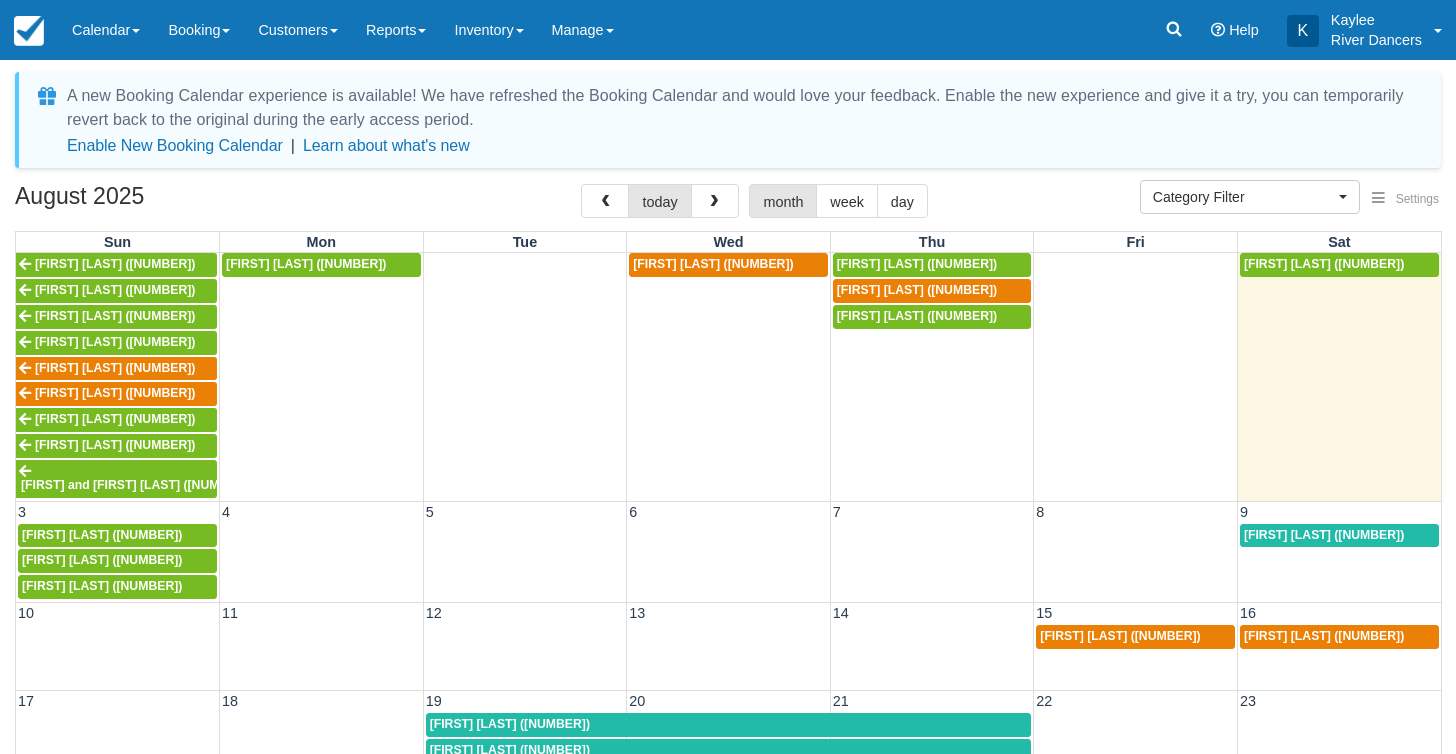 scroll, scrollTop: 20, scrollLeft: 0, axis: vertical 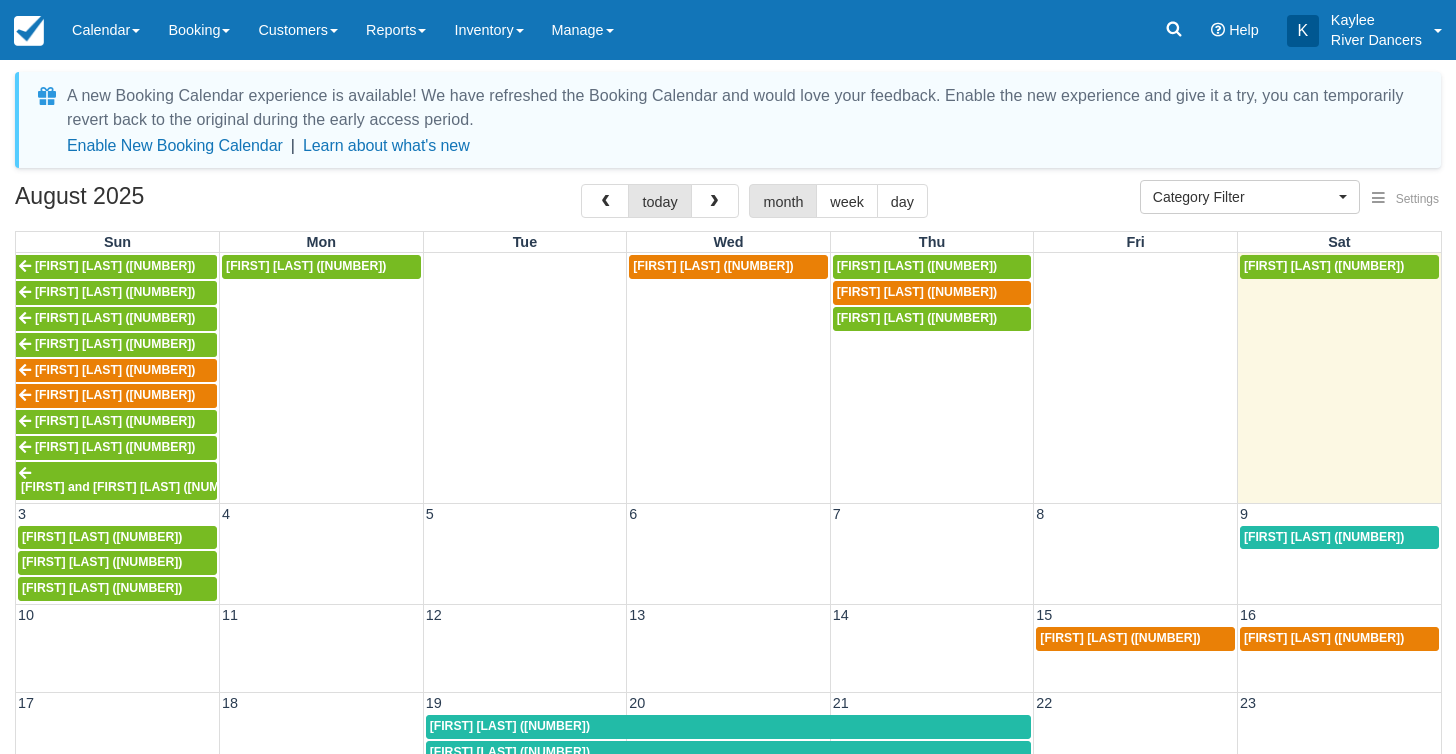 click on "Leslie Damschroder (33)" at bounding box center (1324, 266) 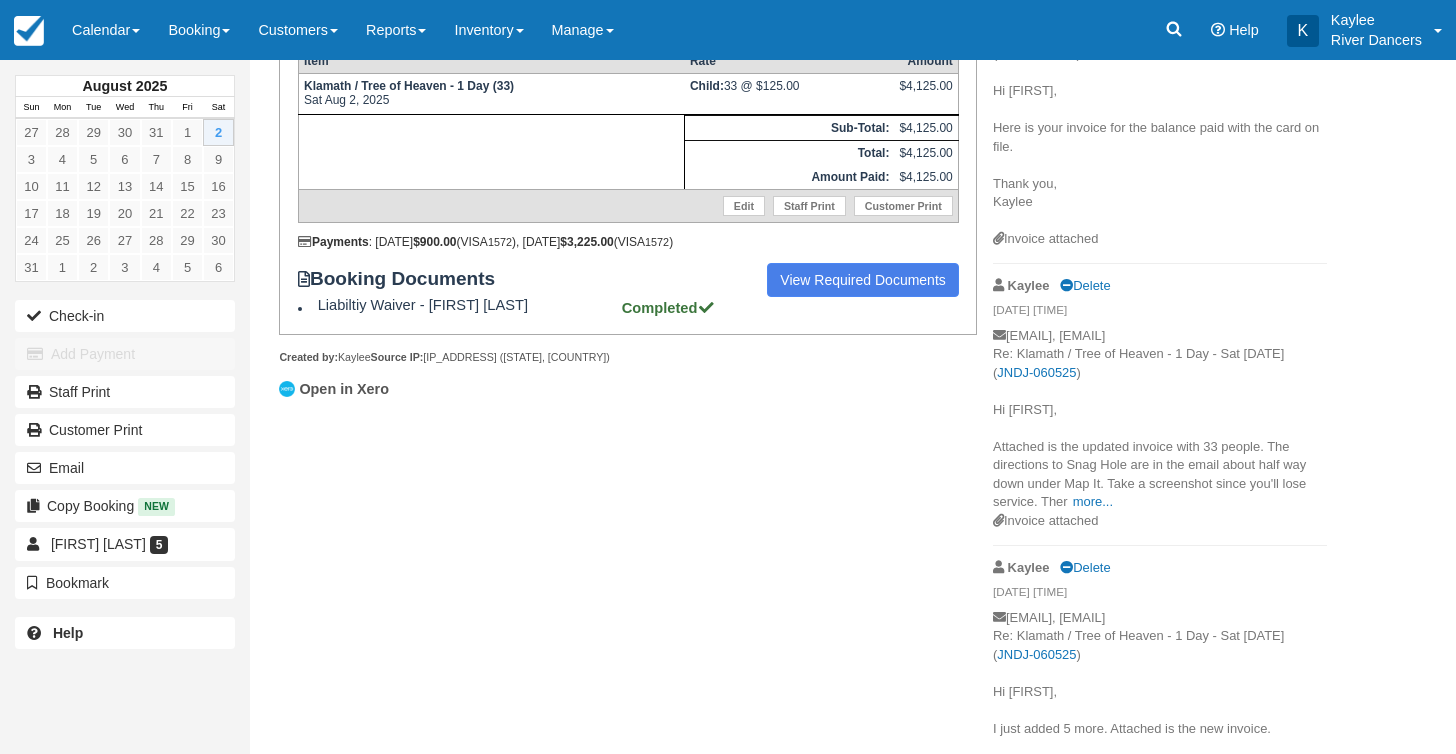 scroll, scrollTop: 394, scrollLeft: 0, axis: vertical 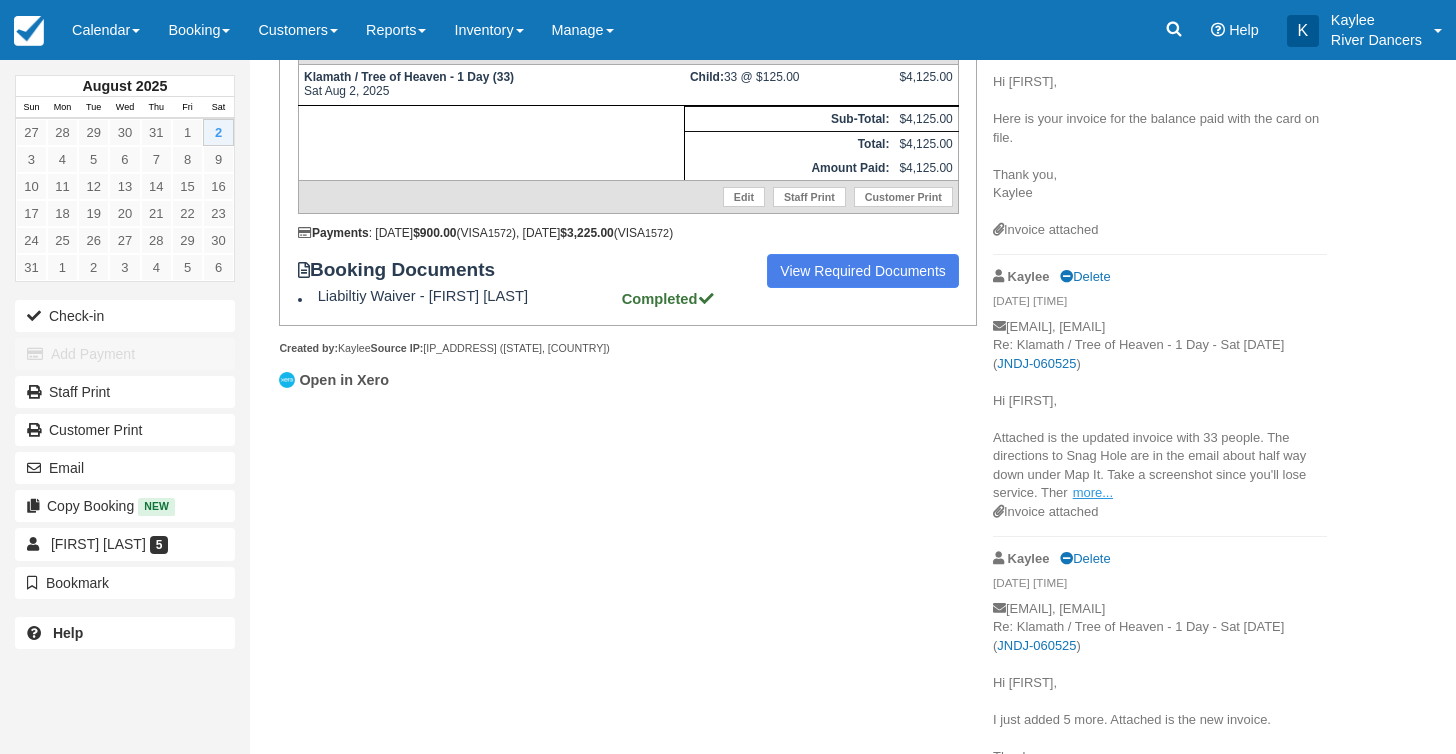click on "more..." at bounding box center [1093, 492] 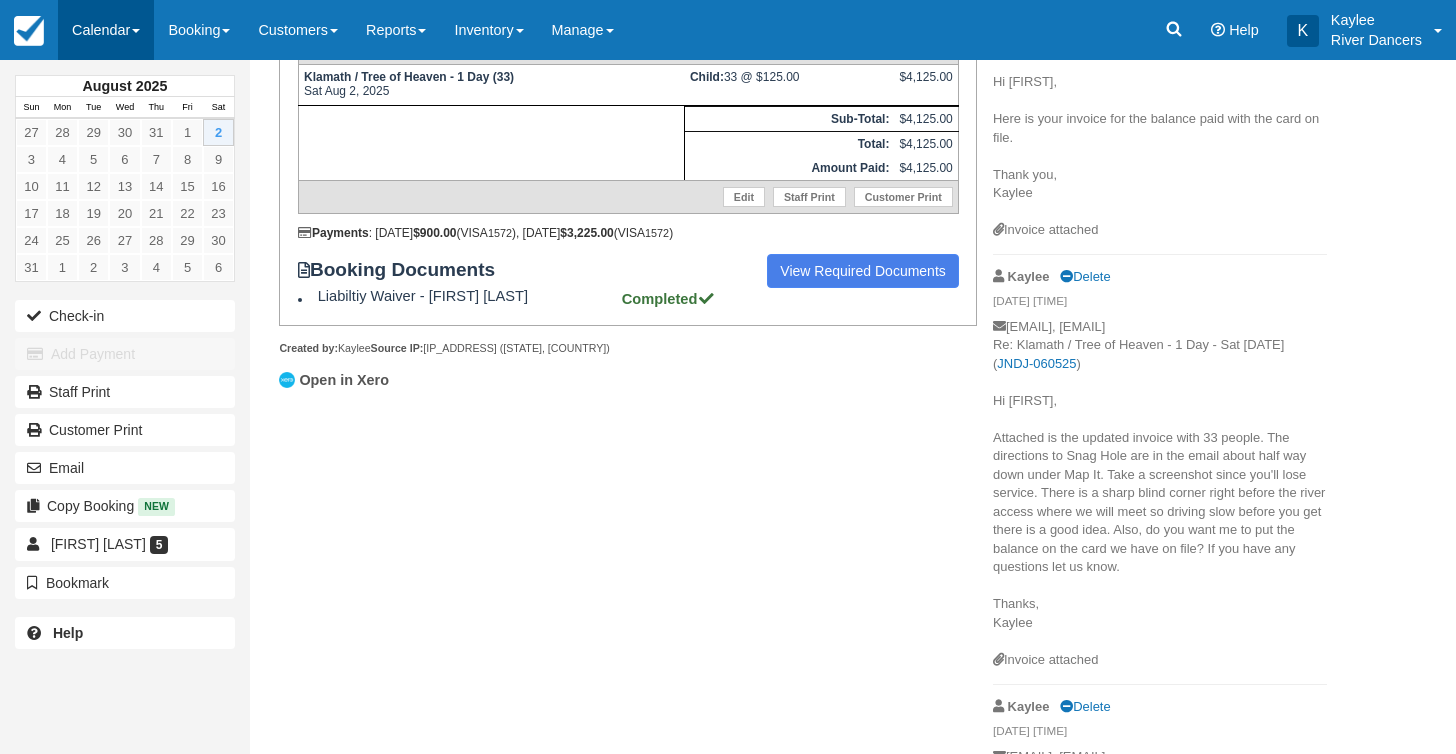 click on "Calendar" at bounding box center [106, 30] 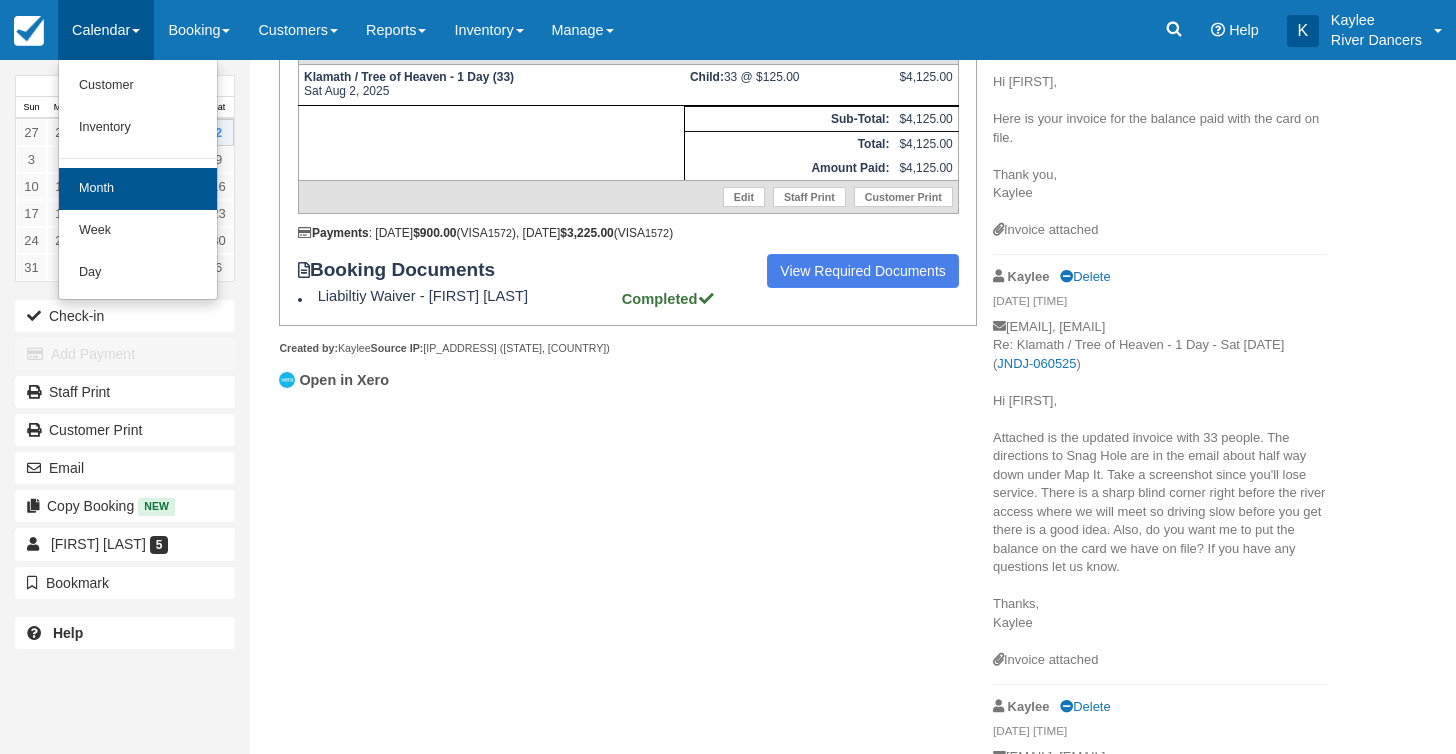 click on "Month" at bounding box center (138, 189) 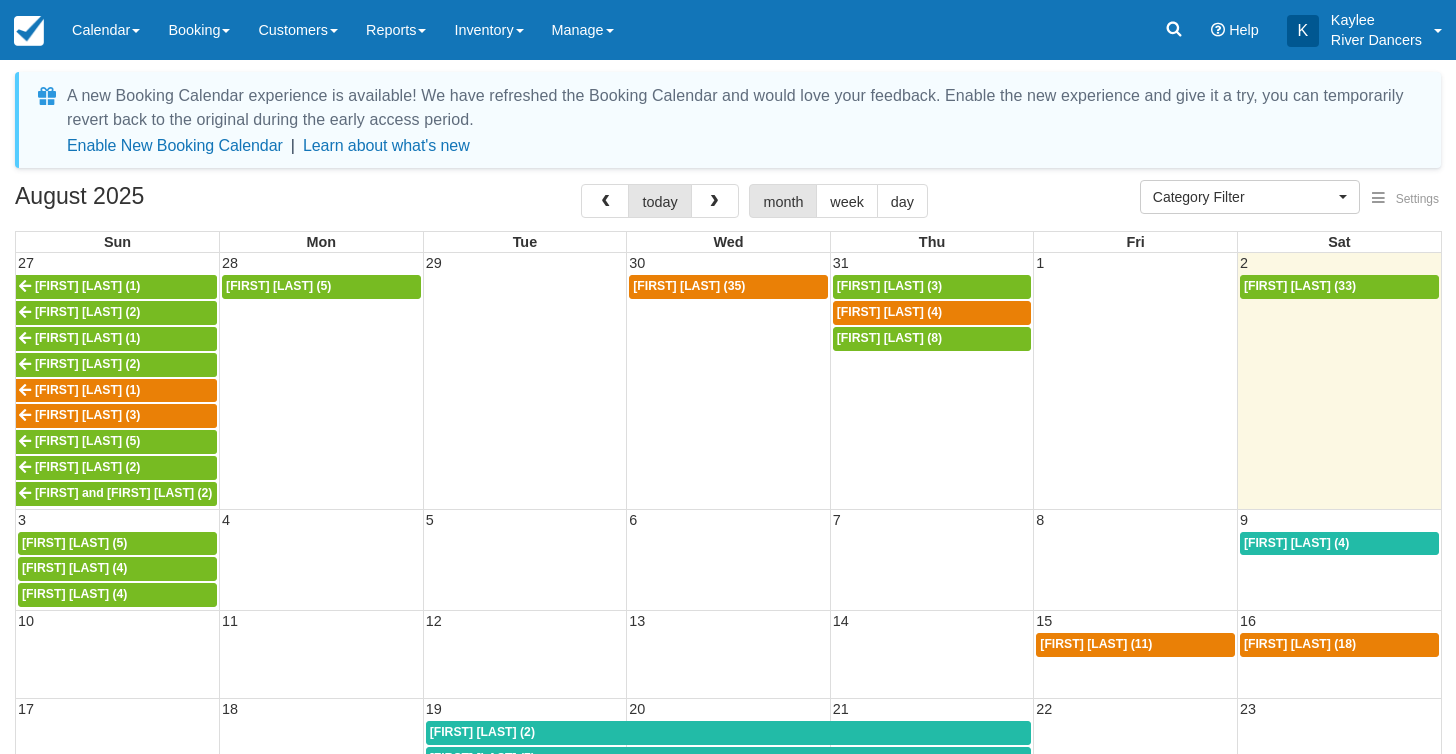 select 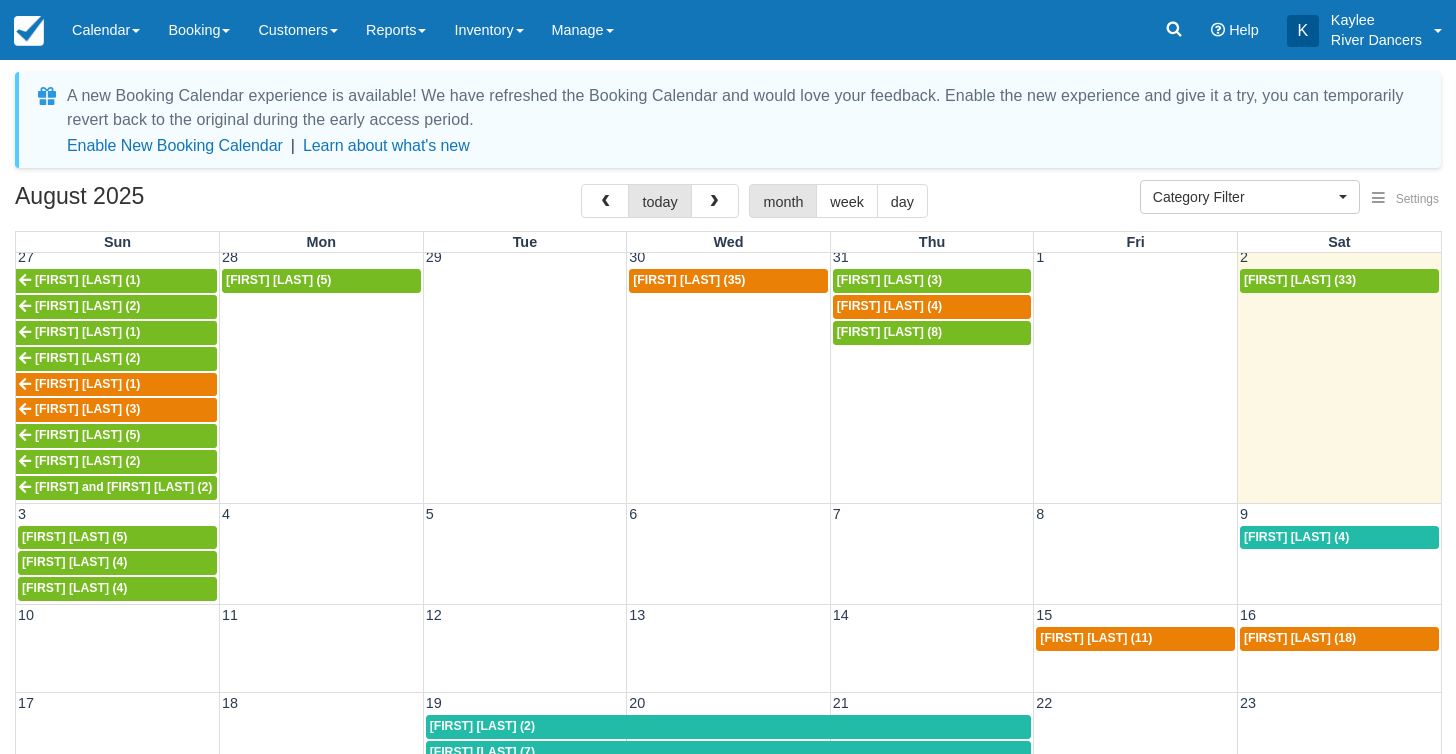 scroll, scrollTop: 0, scrollLeft: 0, axis: both 